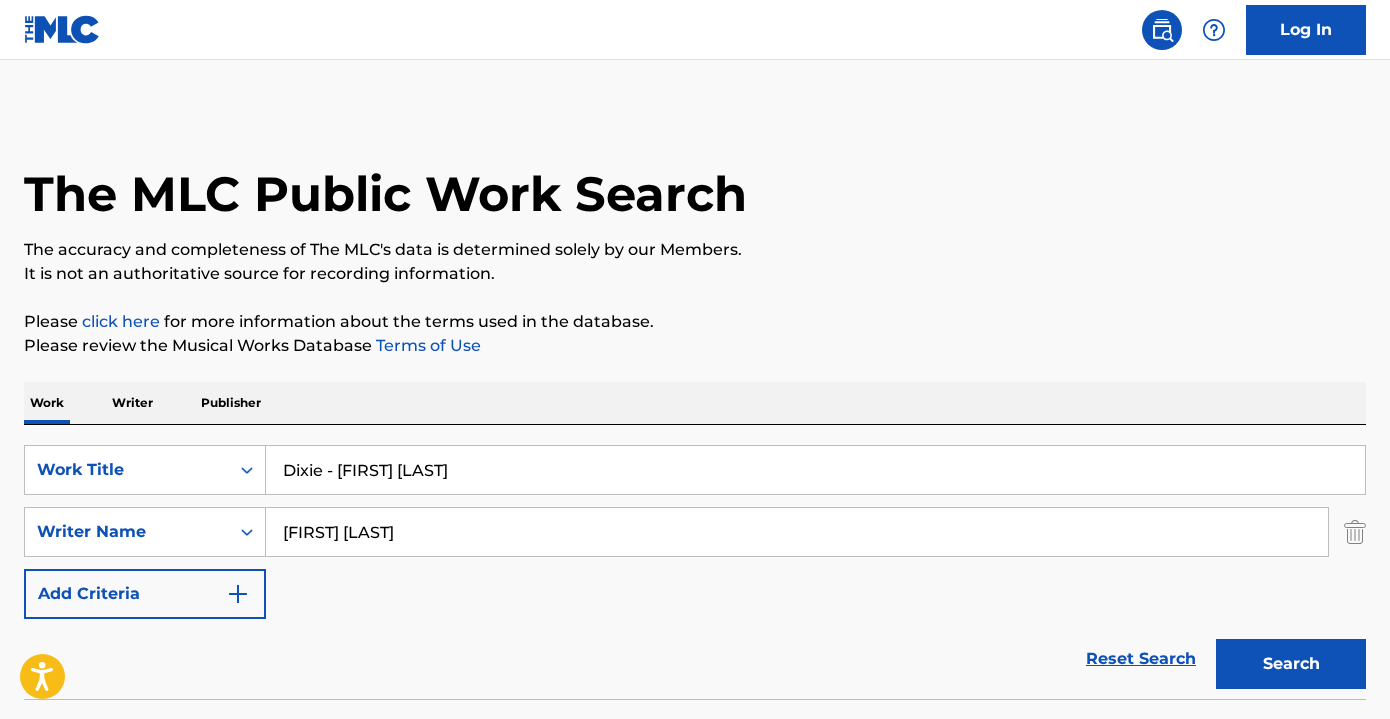 scroll, scrollTop: 148, scrollLeft: 0, axis: vertical 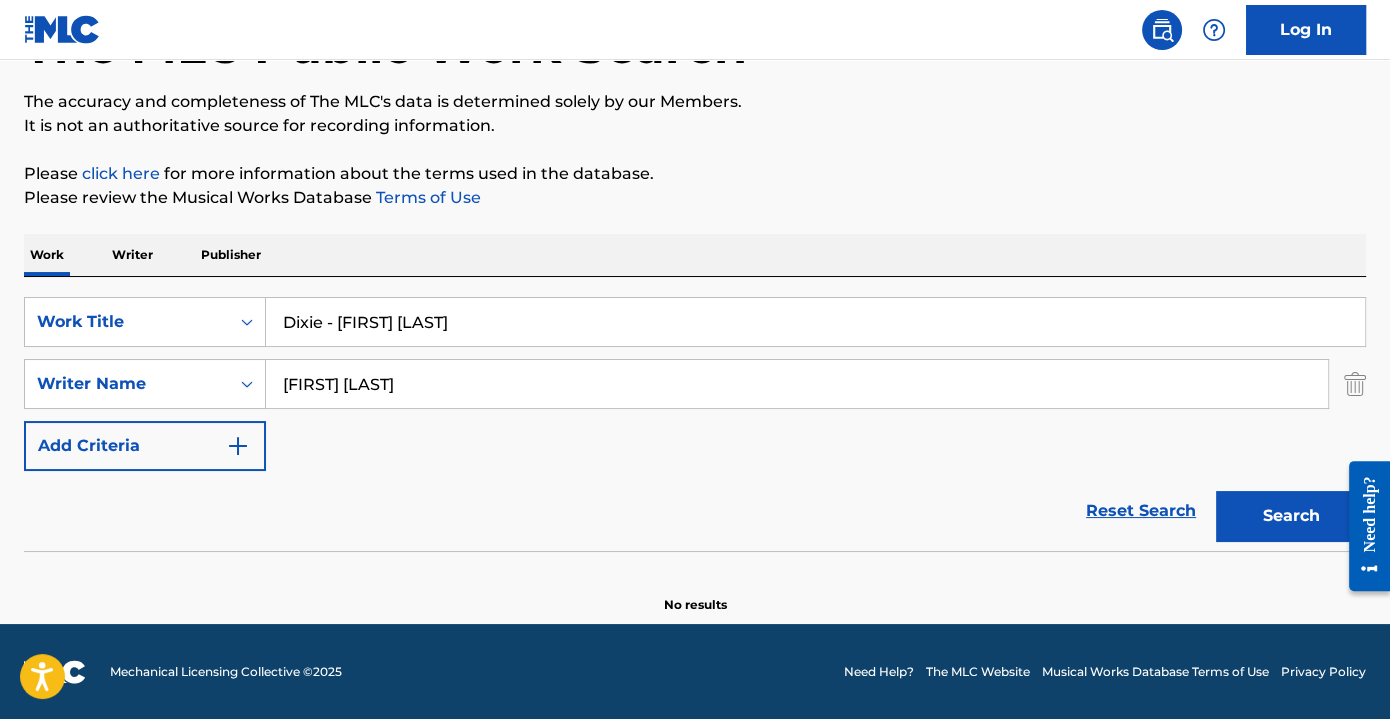 type on "[FIRST] [LAST]" 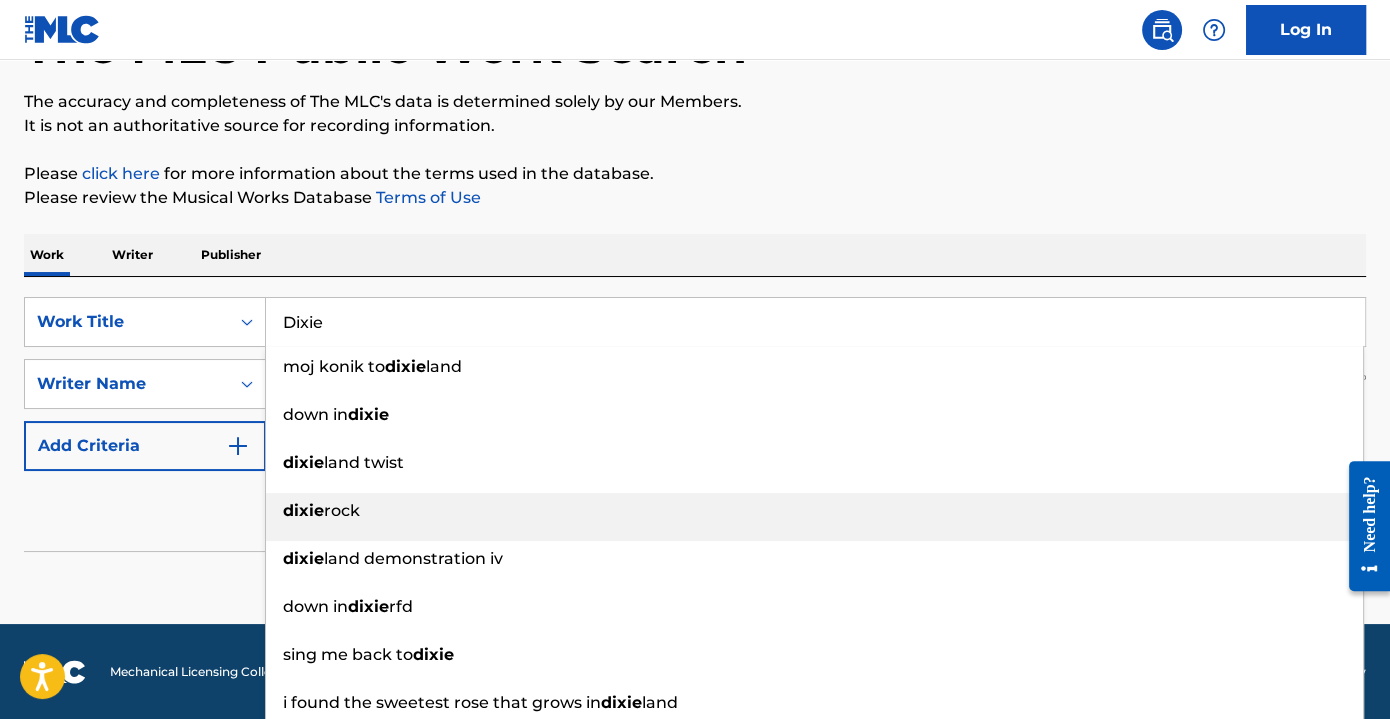 click on "dixie  rock" at bounding box center [814, 511] 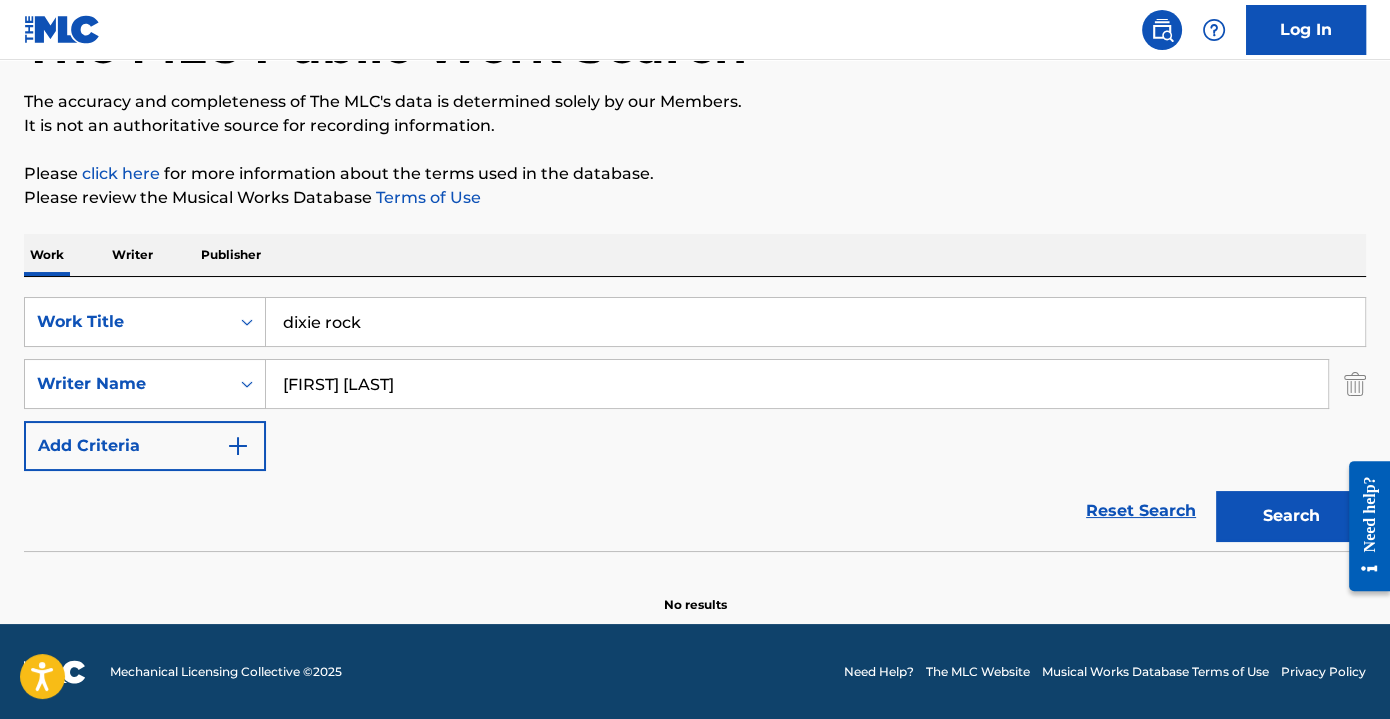 click on "Search" at bounding box center (1291, 516) 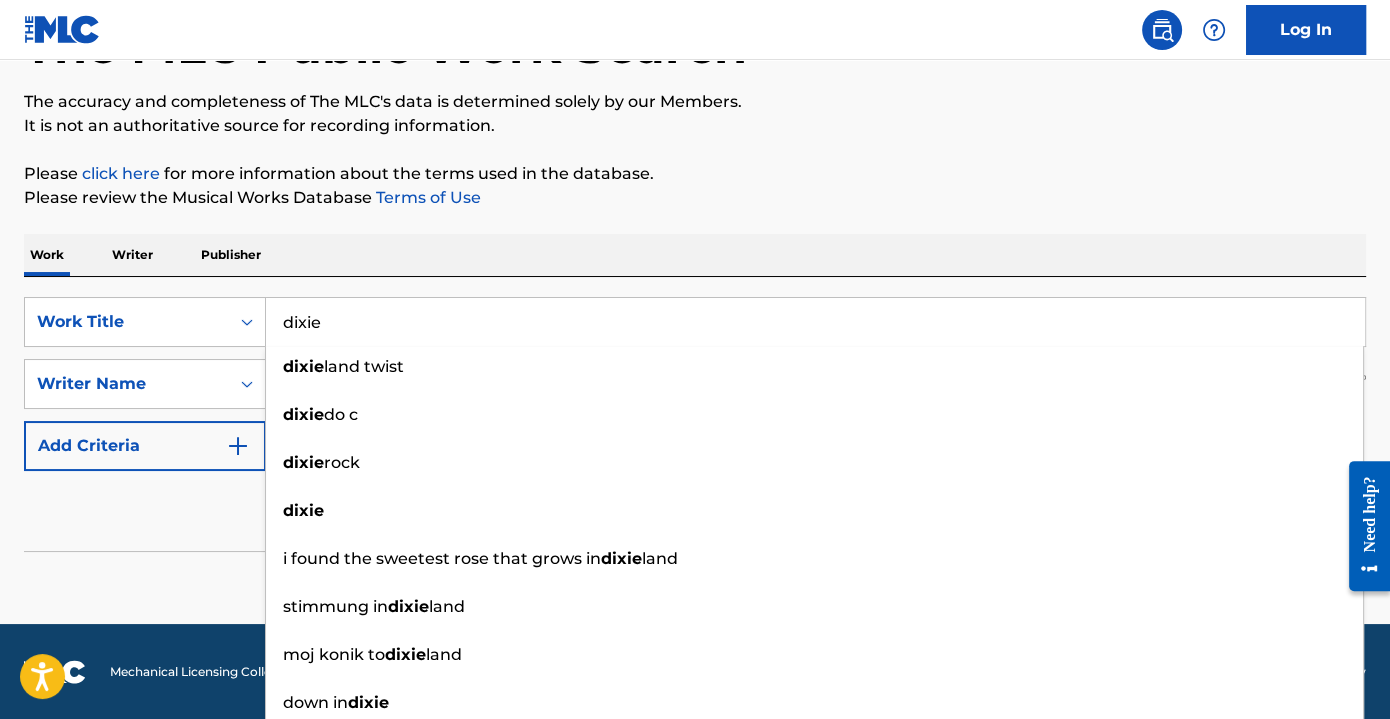 click on "dixie" at bounding box center [815, 322] 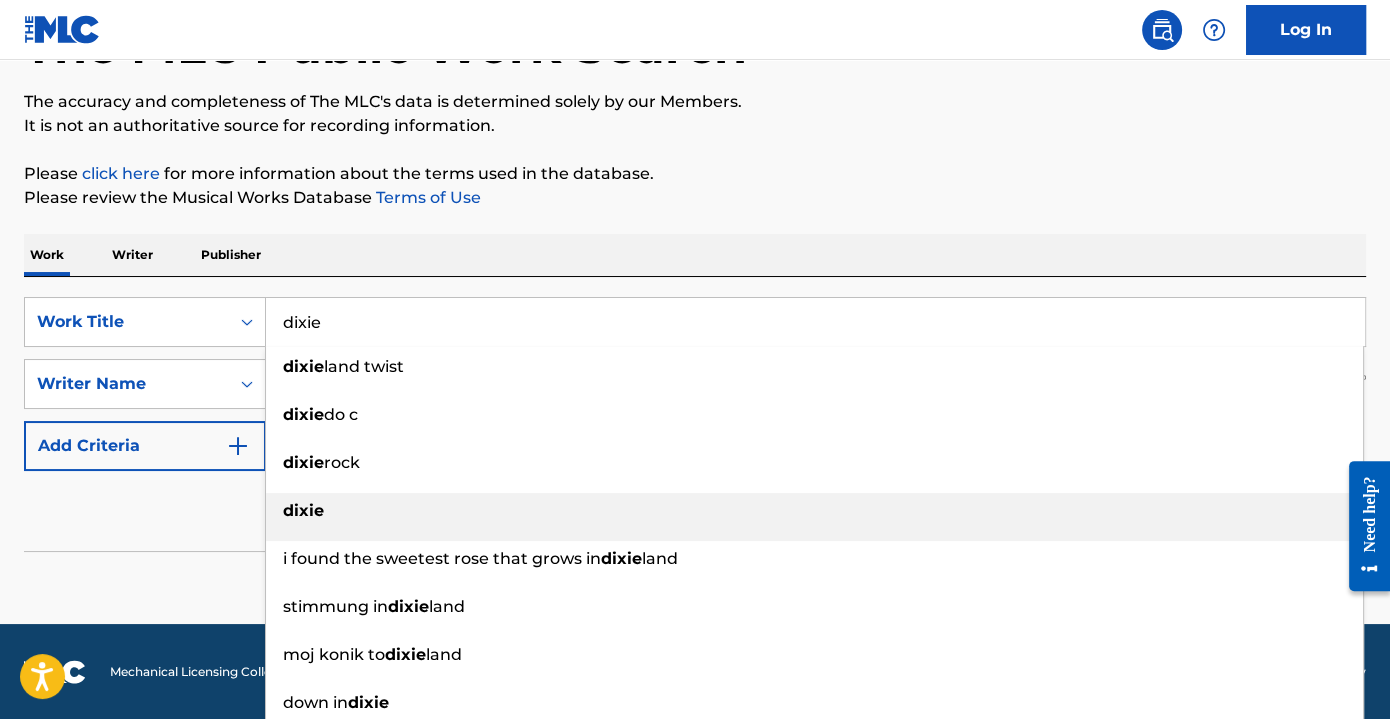 click on "dixie" at bounding box center [303, 510] 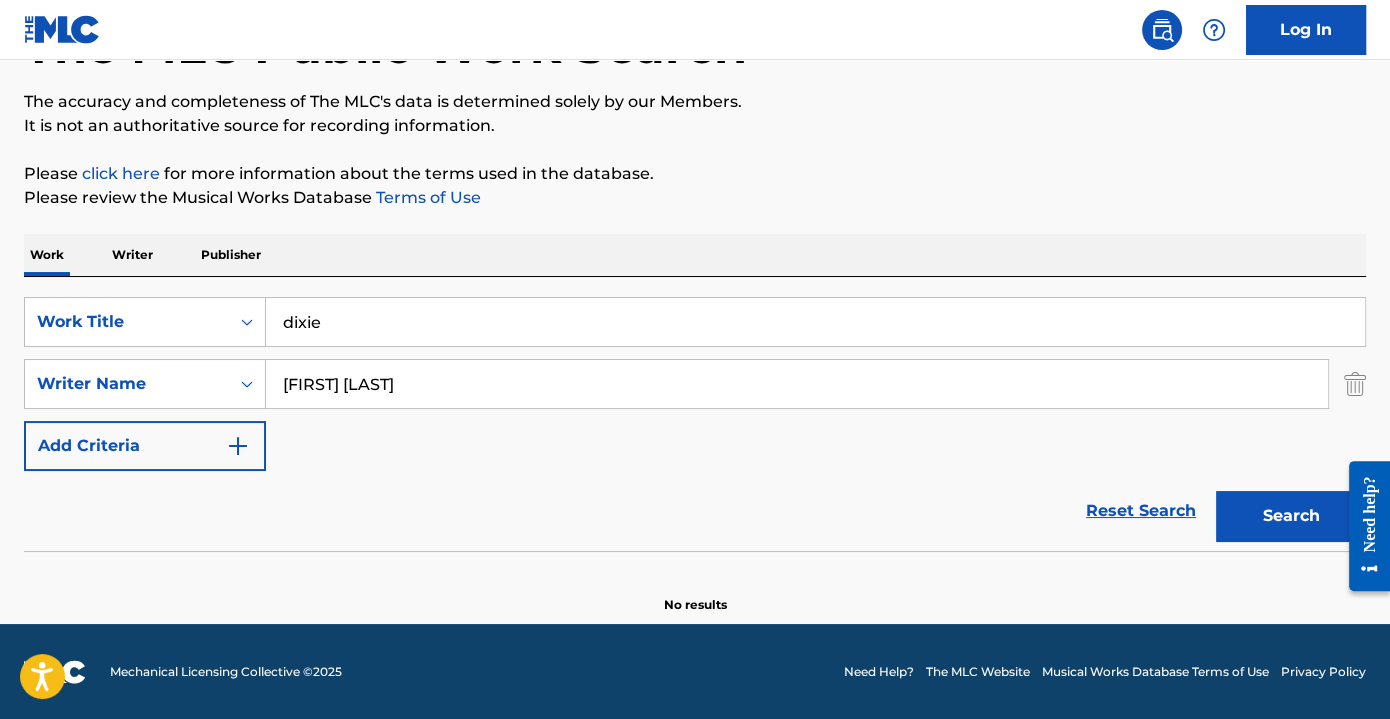 click on "Search" at bounding box center [1291, 516] 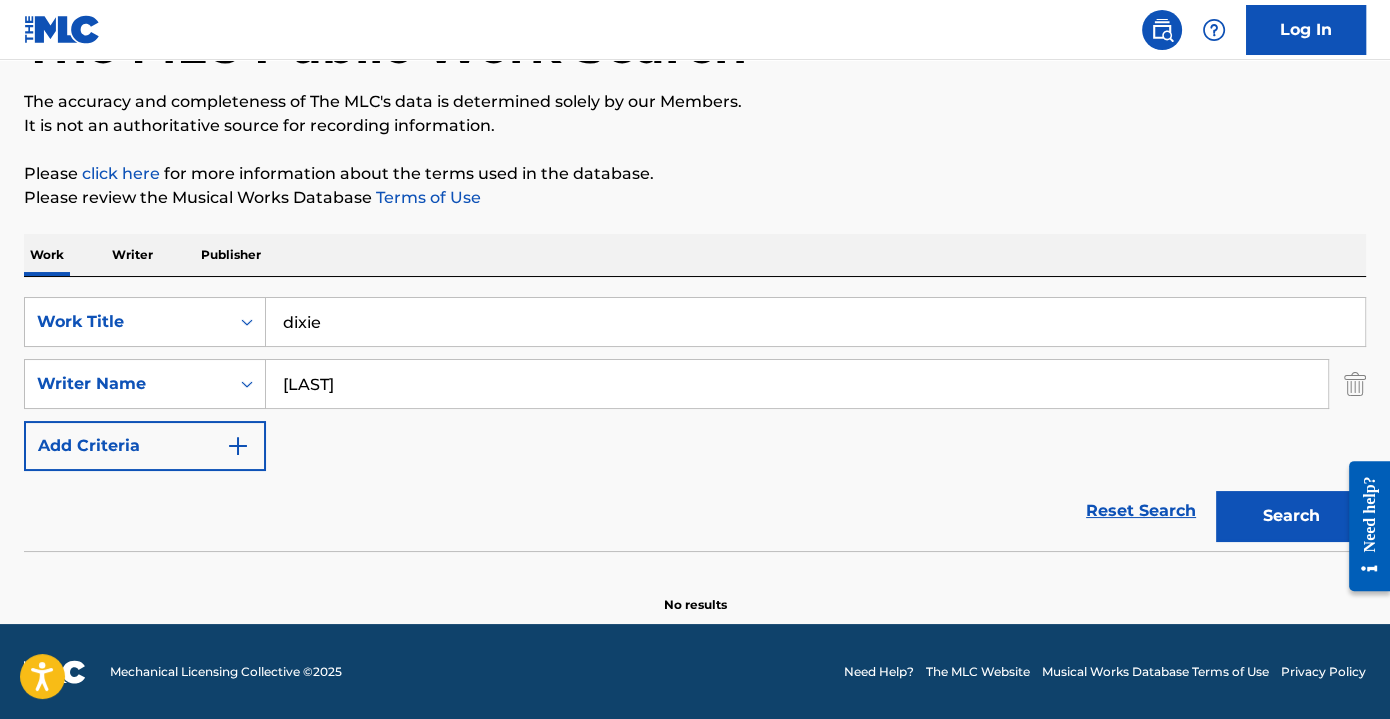 drag, startPoint x: 498, startPoint y: 383, endPoint x: 0, endPoint y: 383, distance: 498 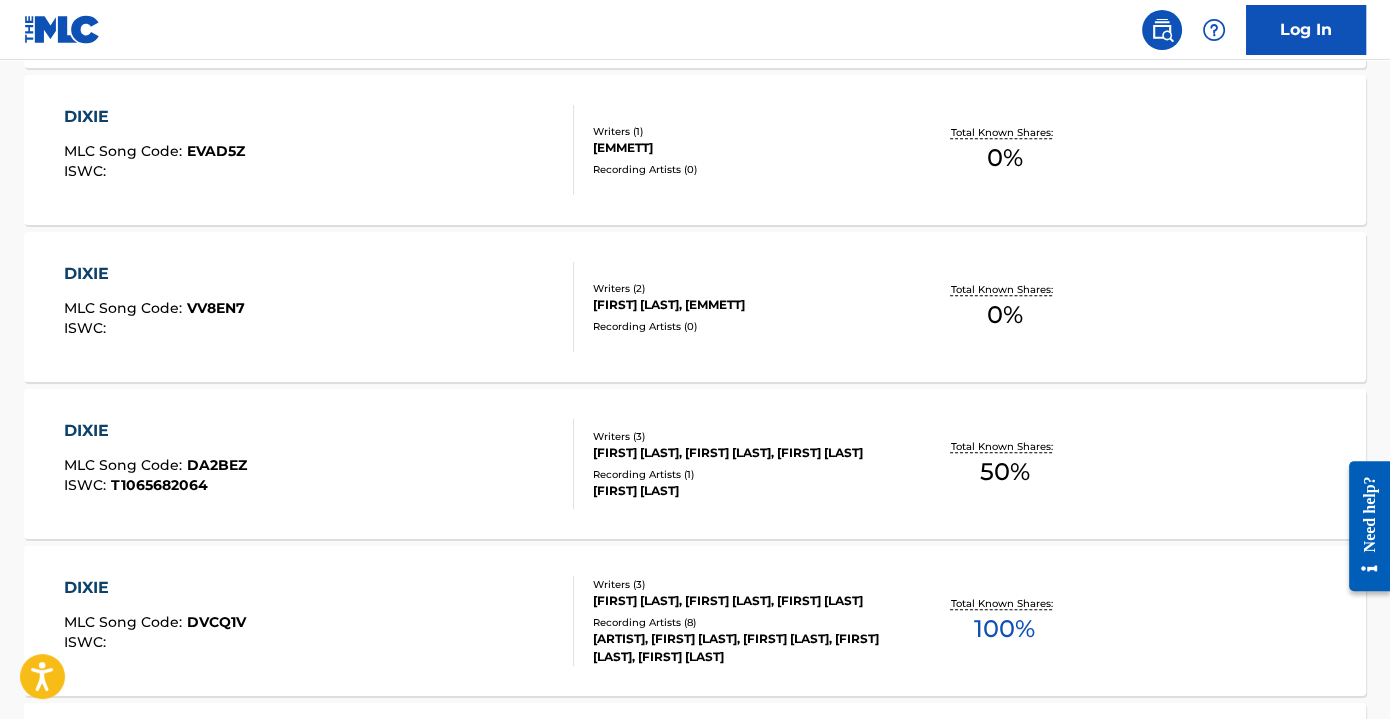 scroll, scrollTop: 1057, scrollLeft: 0, axis: vertical 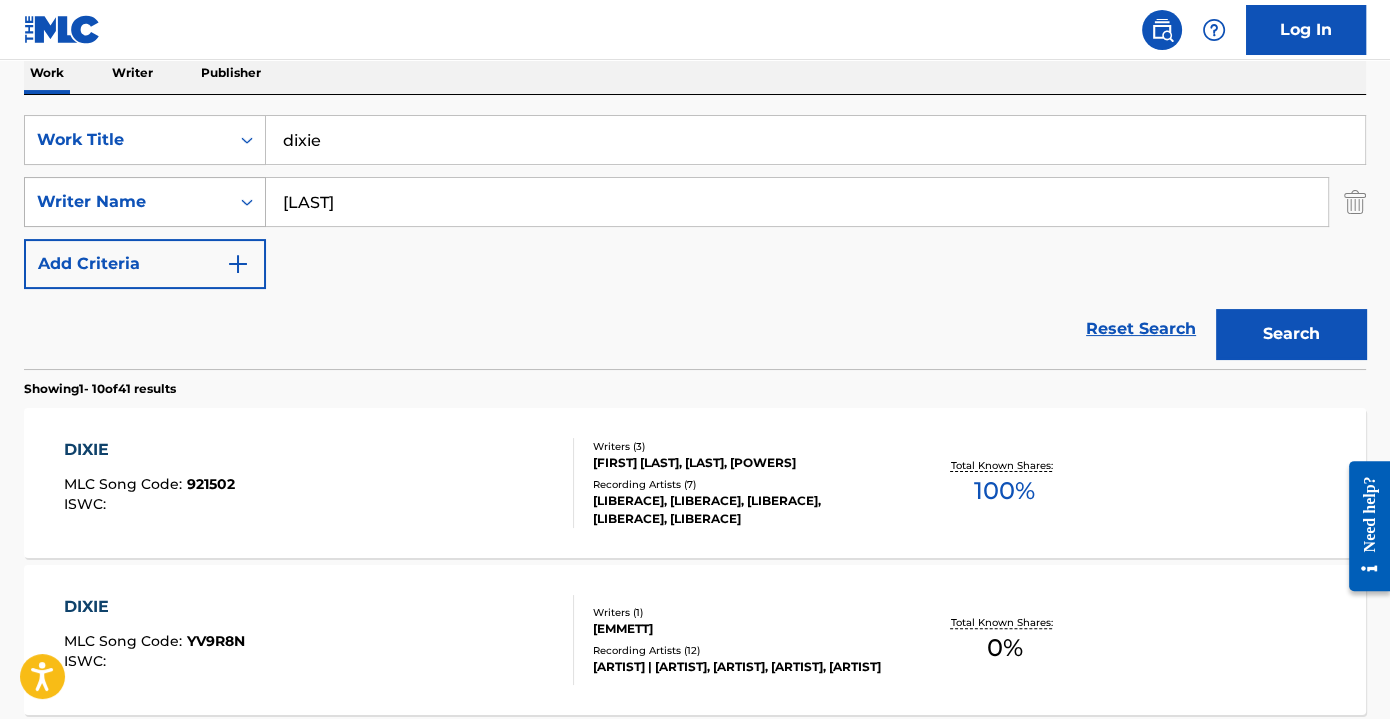 paste on "[FIRST] [LAST]" 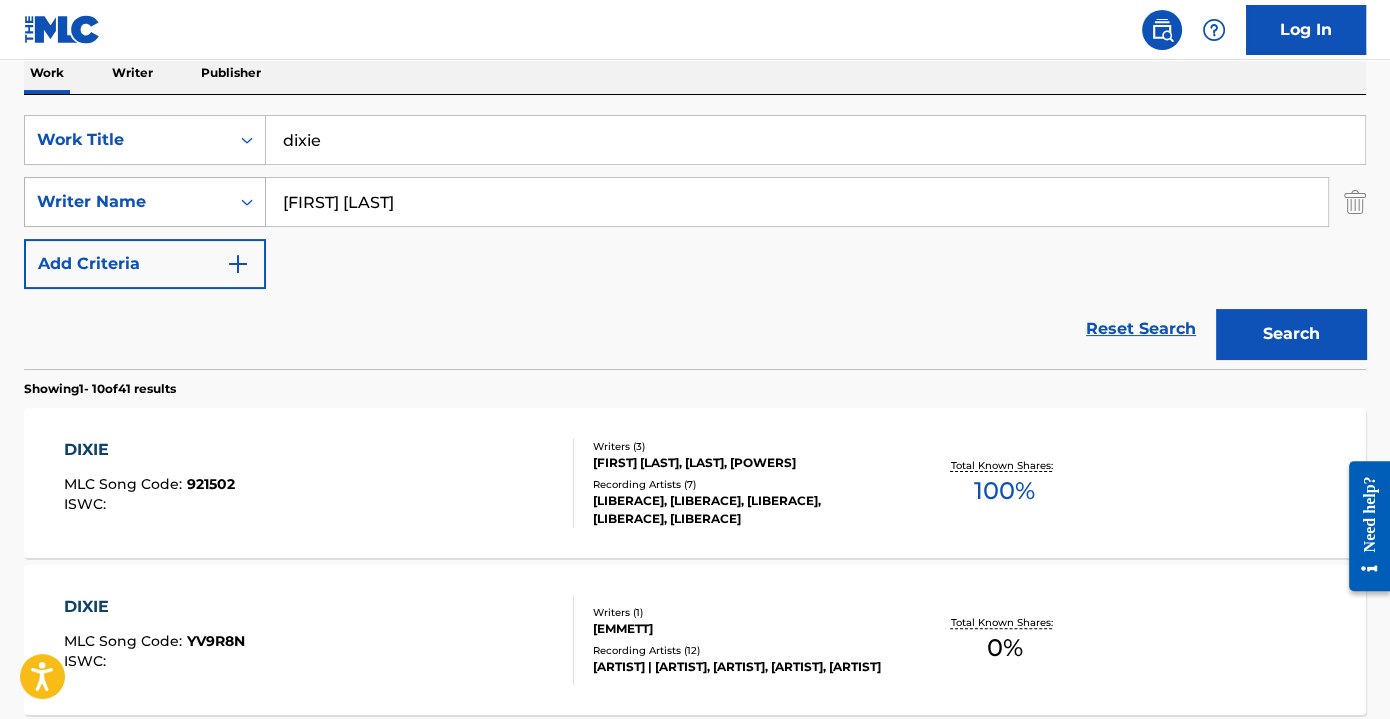 type on "[FIRST] [LAST]" 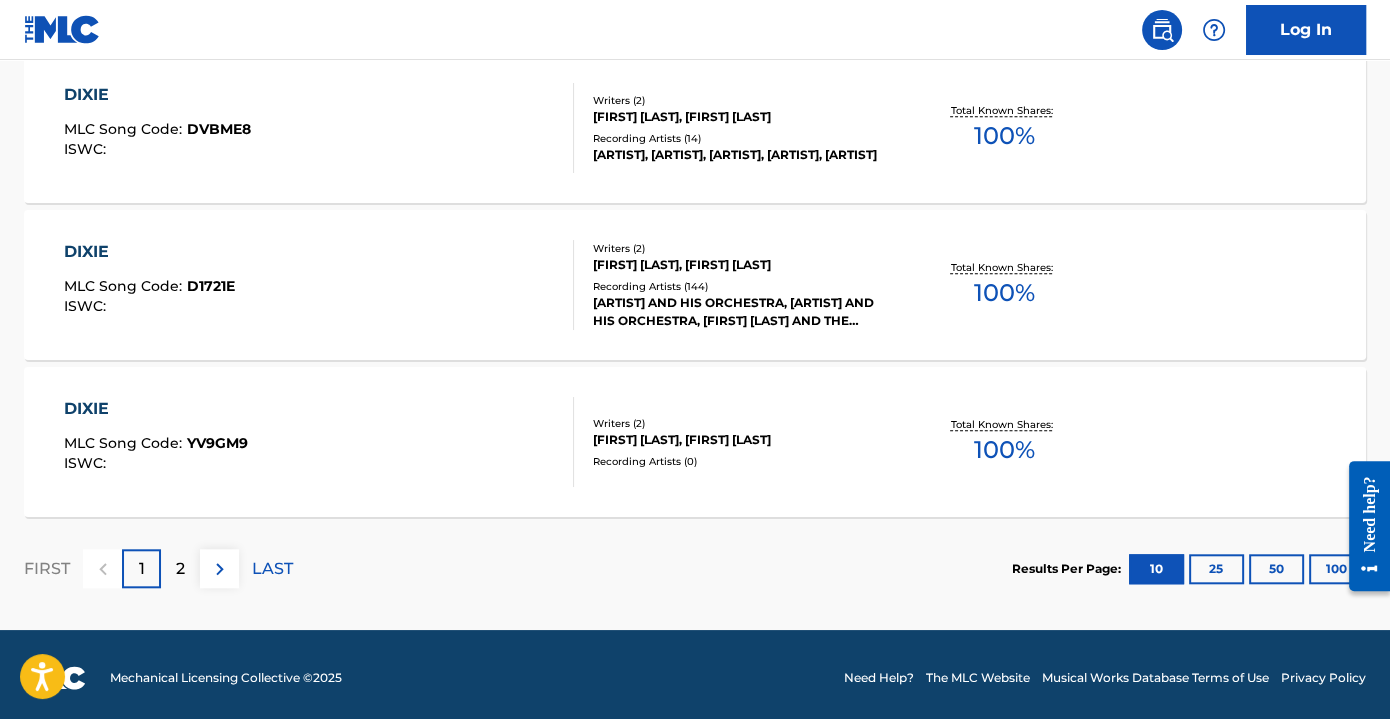scroll, scrollTop: 1790, scrollLeft: 0, axis: vertical 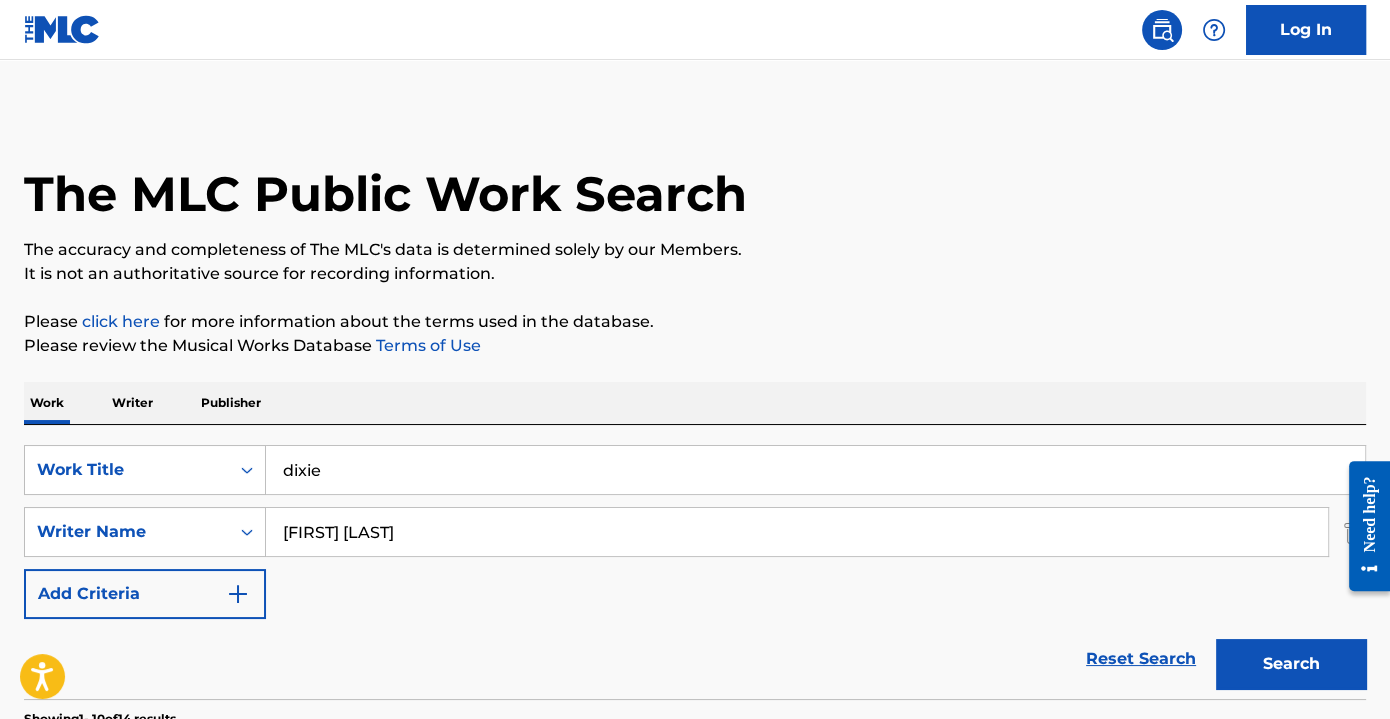 click on "dixie" at bounding box center [815, 470] 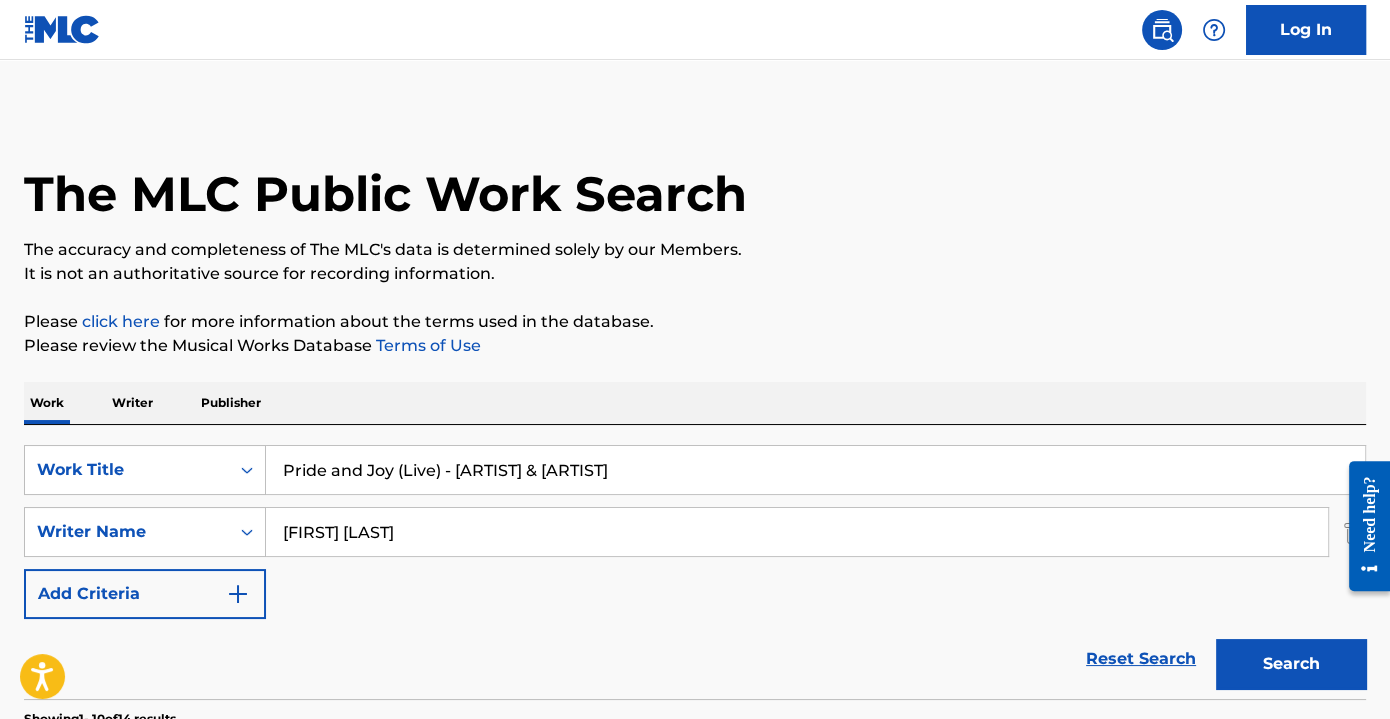 drag, startPoint x: 399, startPoint y: 465, endPoint x: 914, endPoint y: 471, distance: 515.035 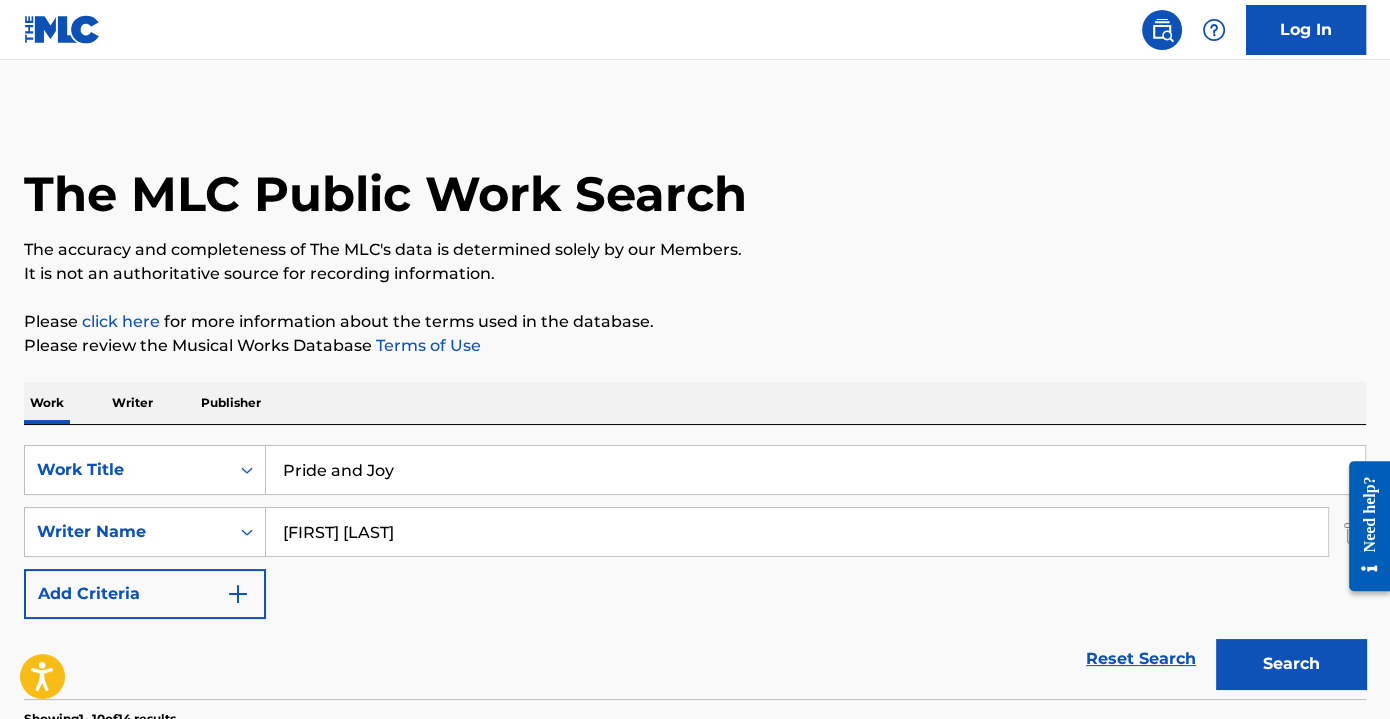 type on "Pride and Joy" 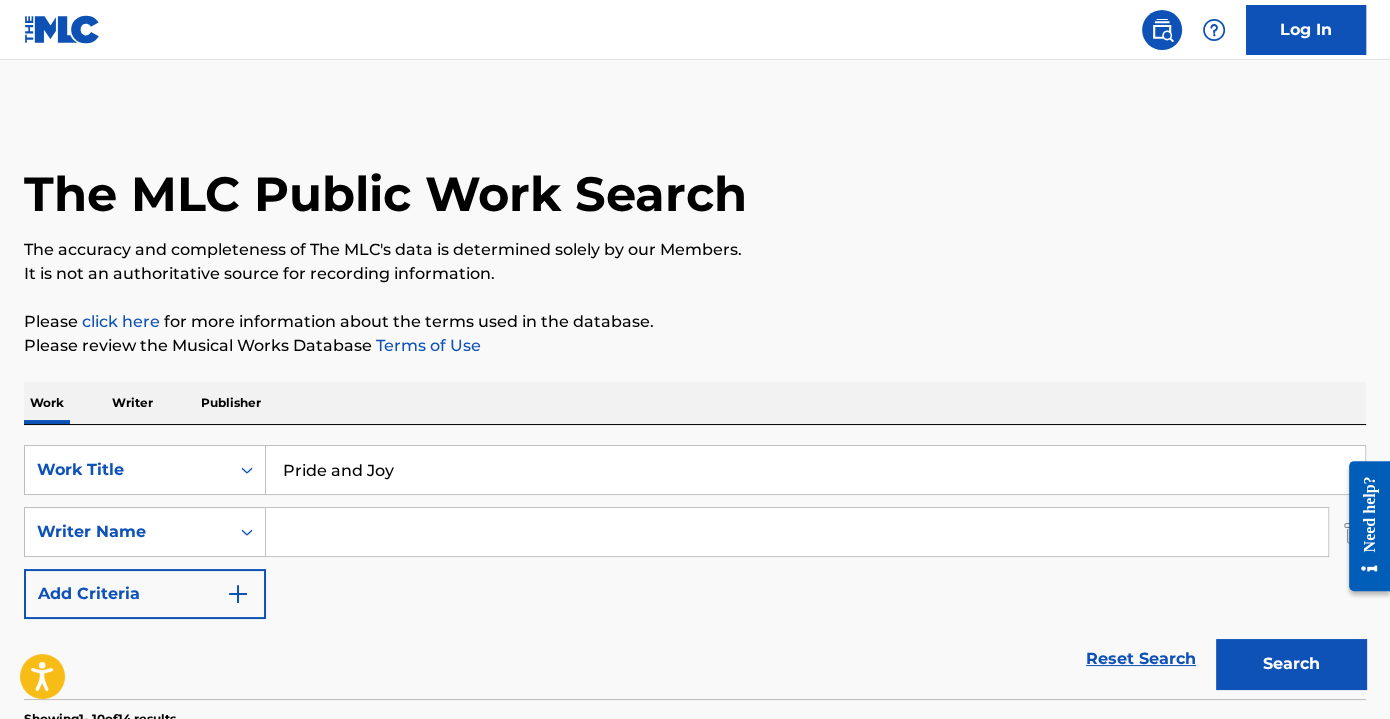 click on "Search" at bounding box center (1291, 664) 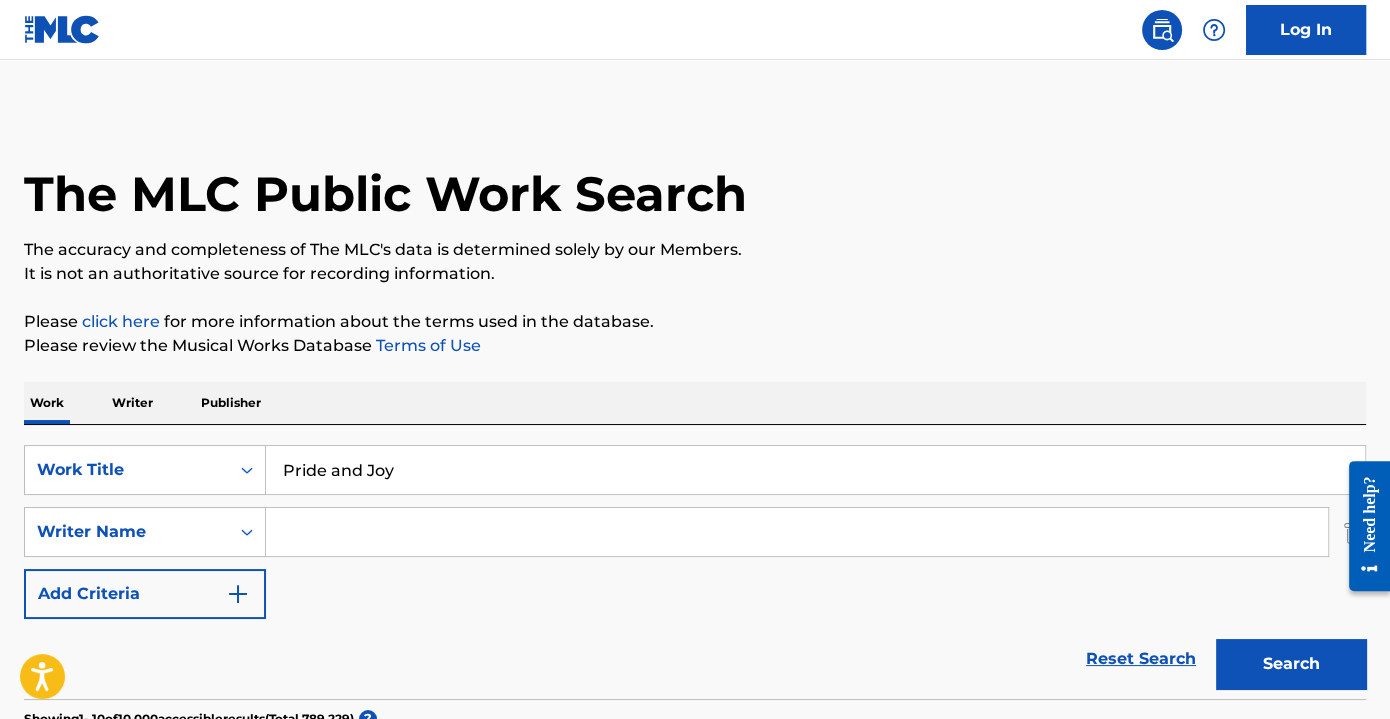 click at bounding box center [797, 532] 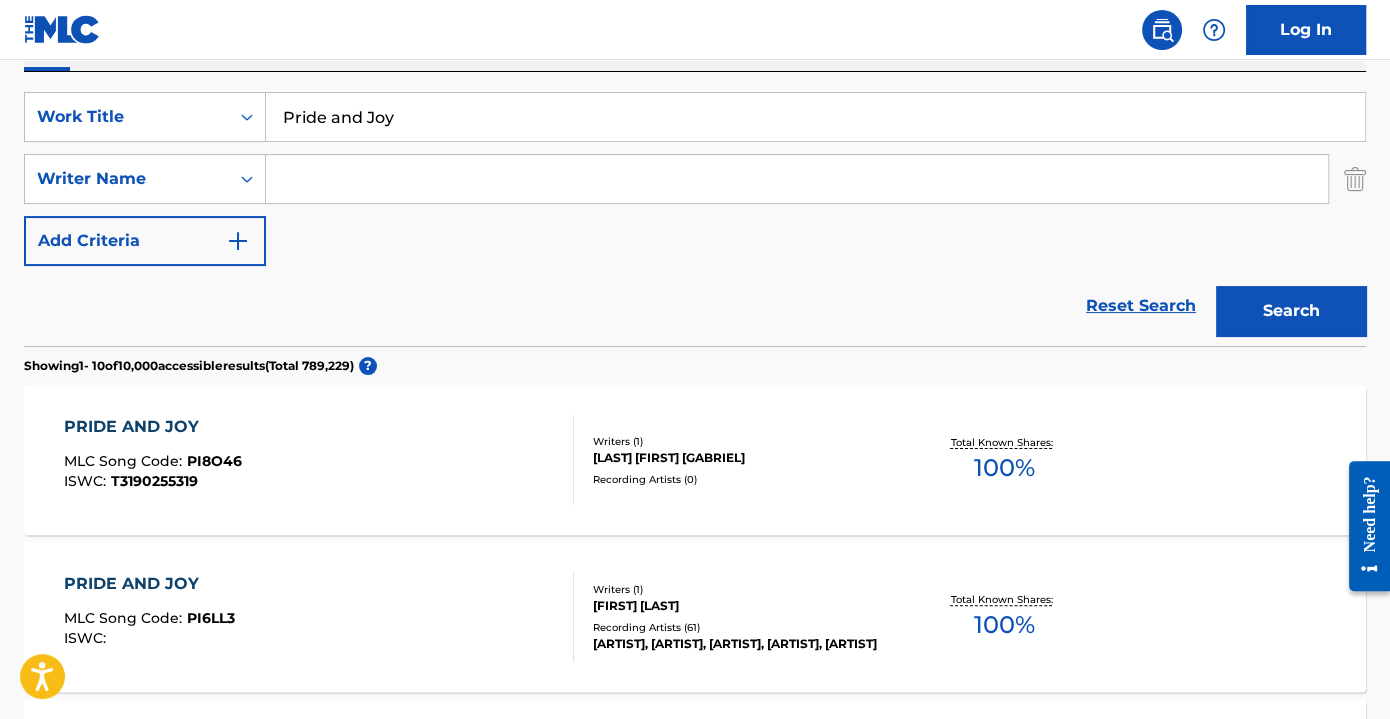 scroll, scrollTop: 272, scrollLeft: 0, axis: vertical 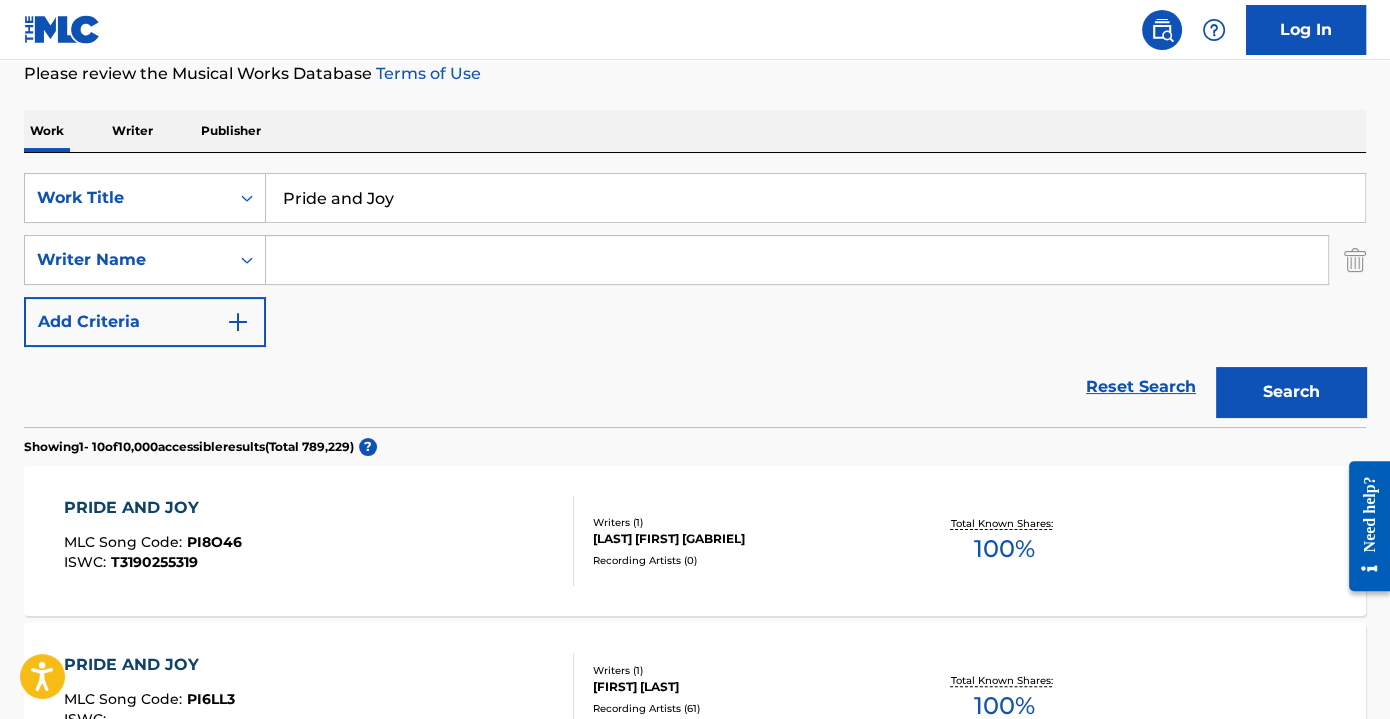 drag, startPoint x: 530, startPoint y: 229, endPoint x: 541, endPoint y: 219, distance: 14.866069 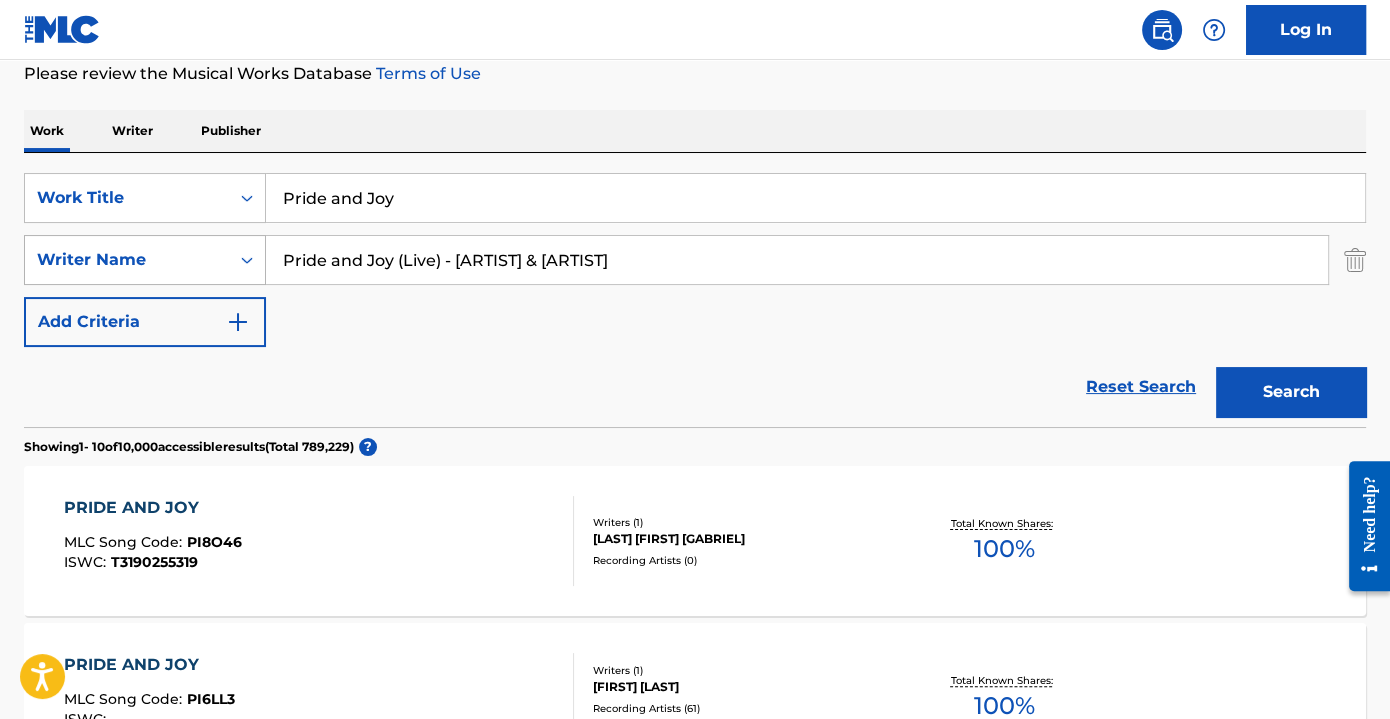 drag, startPoint x: 450, startPoint y: 260, endPoint x: 165, endPoint y: 268, distance: 285.11224 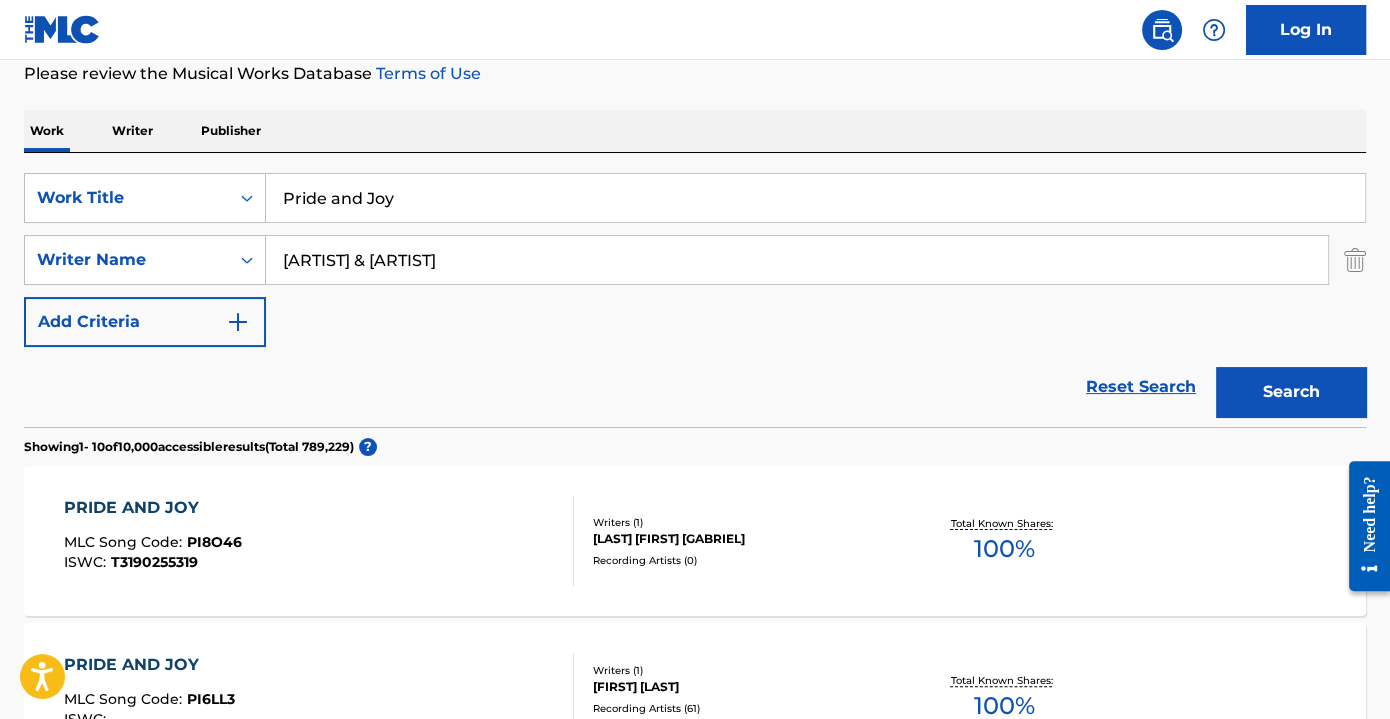 drag, startPoint x: 437, startPoint y: 262, endPoint x: 637, endPoint y: 265, distance: 200.02249 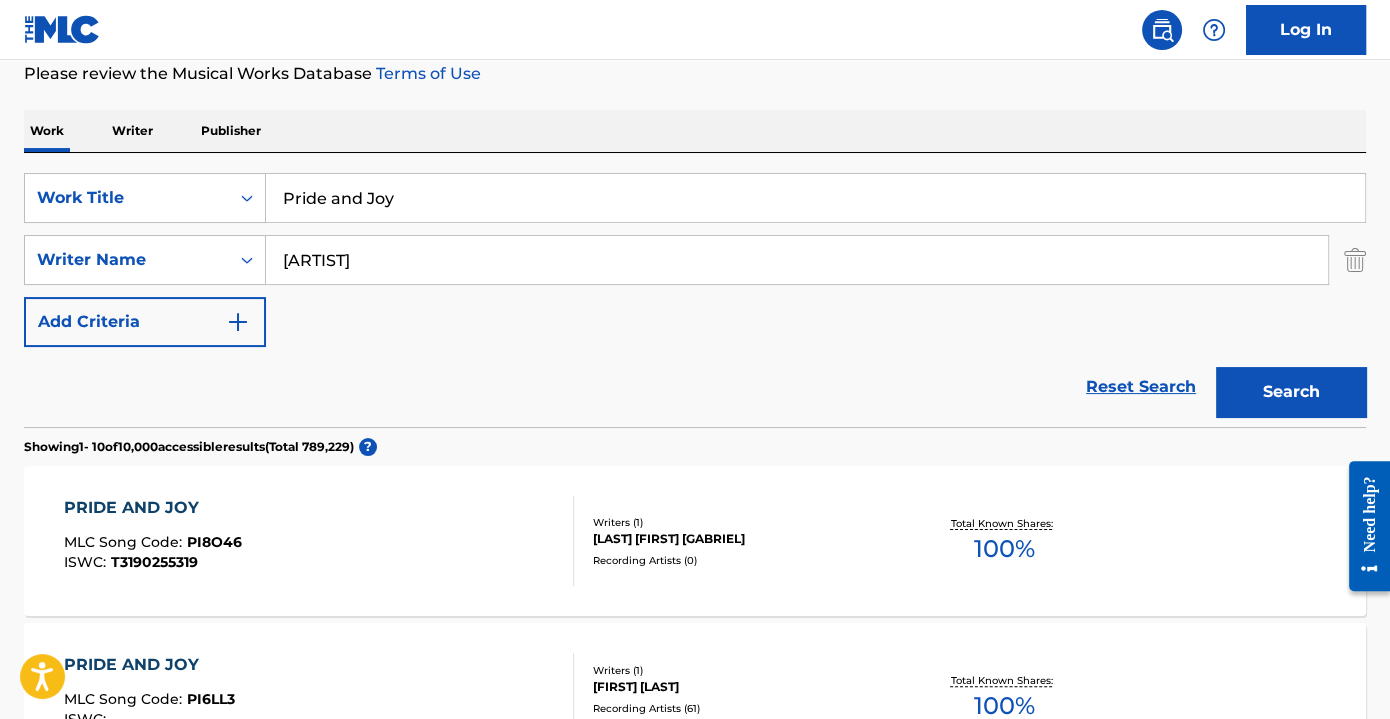 type on "[ARTIST]" 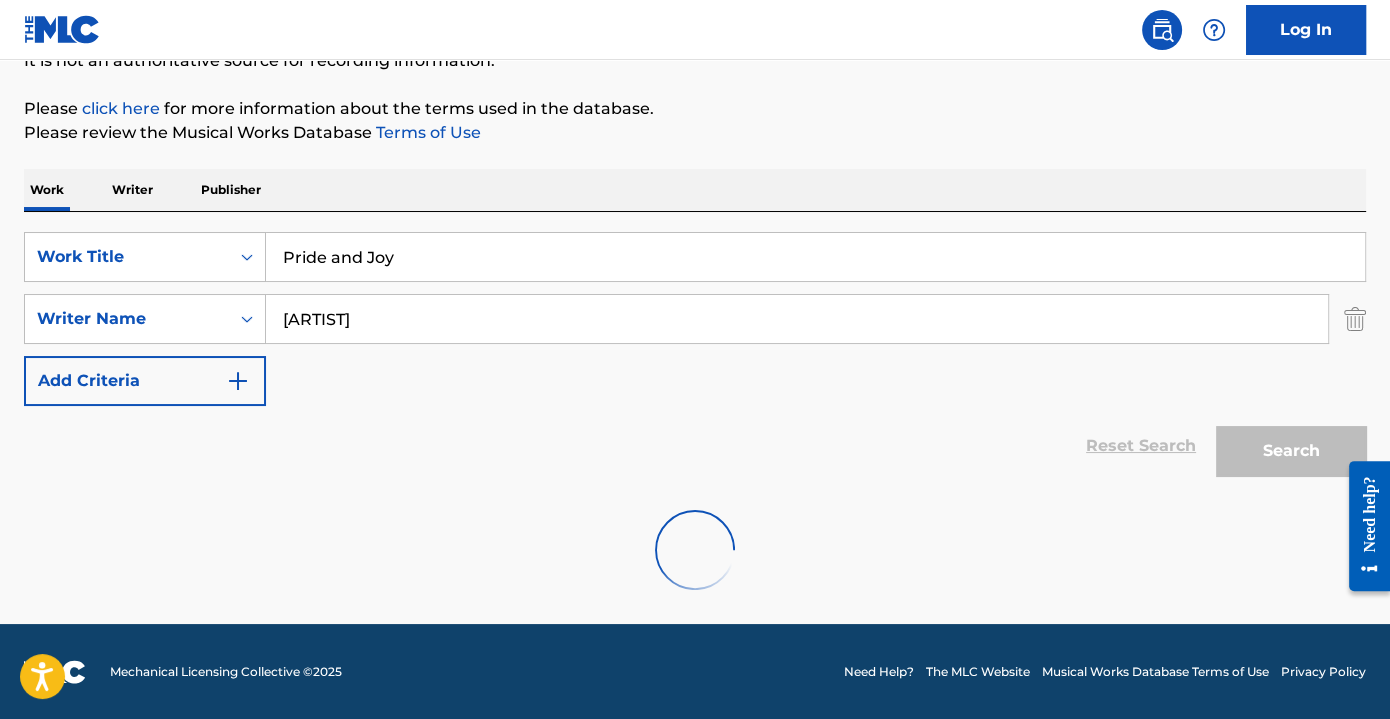 scroll, scrollTop: 272, scrollLeft: 0, axis: vertical 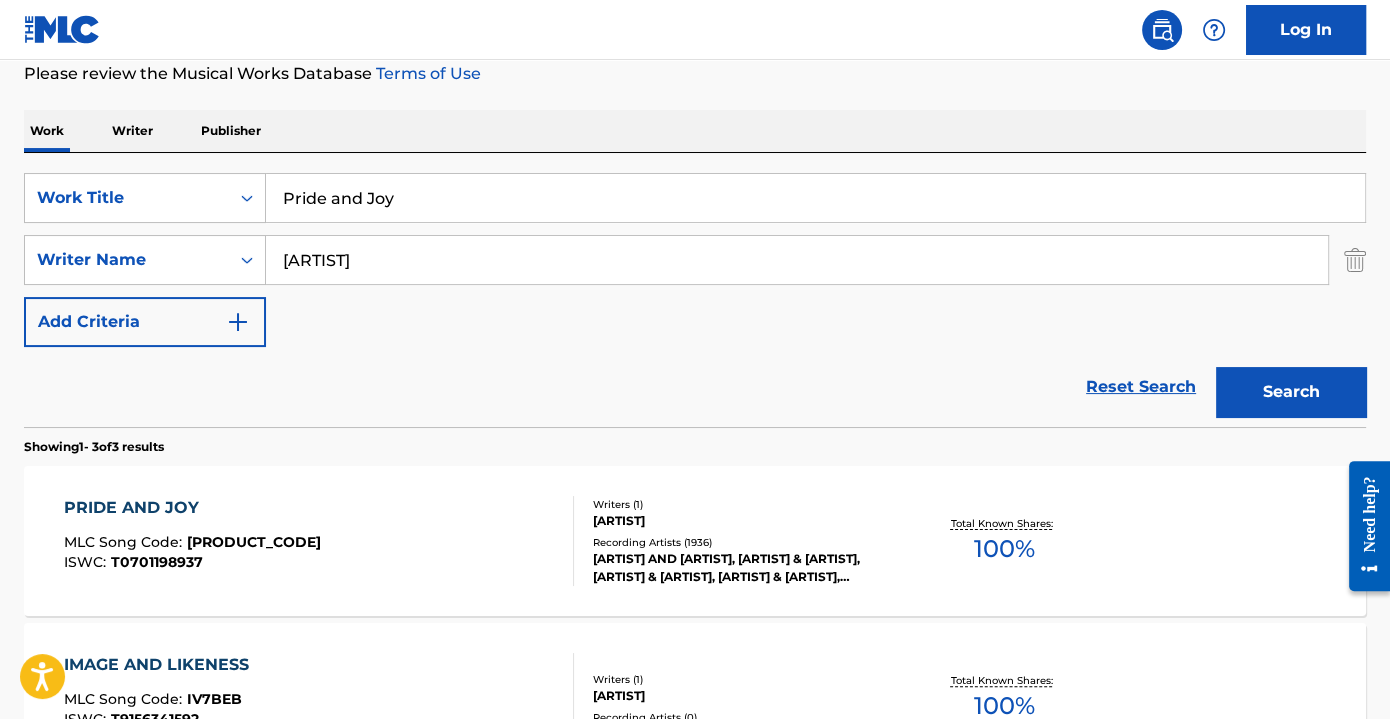 click on "[ARTIST] AND [ARTIST], [ARTIST] & [ARTIST], [ARTIST] & [ARTIST], [ARTIST] & [ARTIST], [ARTIST] & [ARTIST]" at bounding box center [743, 568] 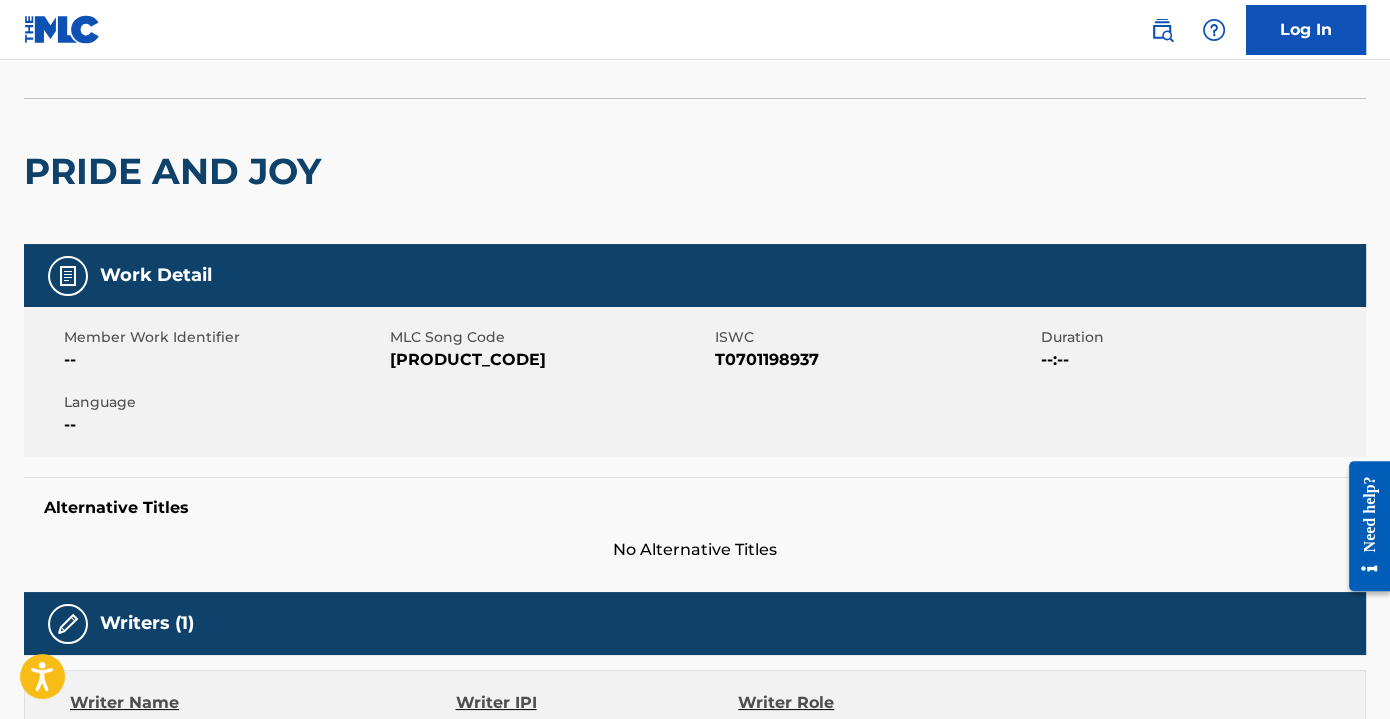 scroll, scrollTop: 0, scrollLeft: 0, axis: both 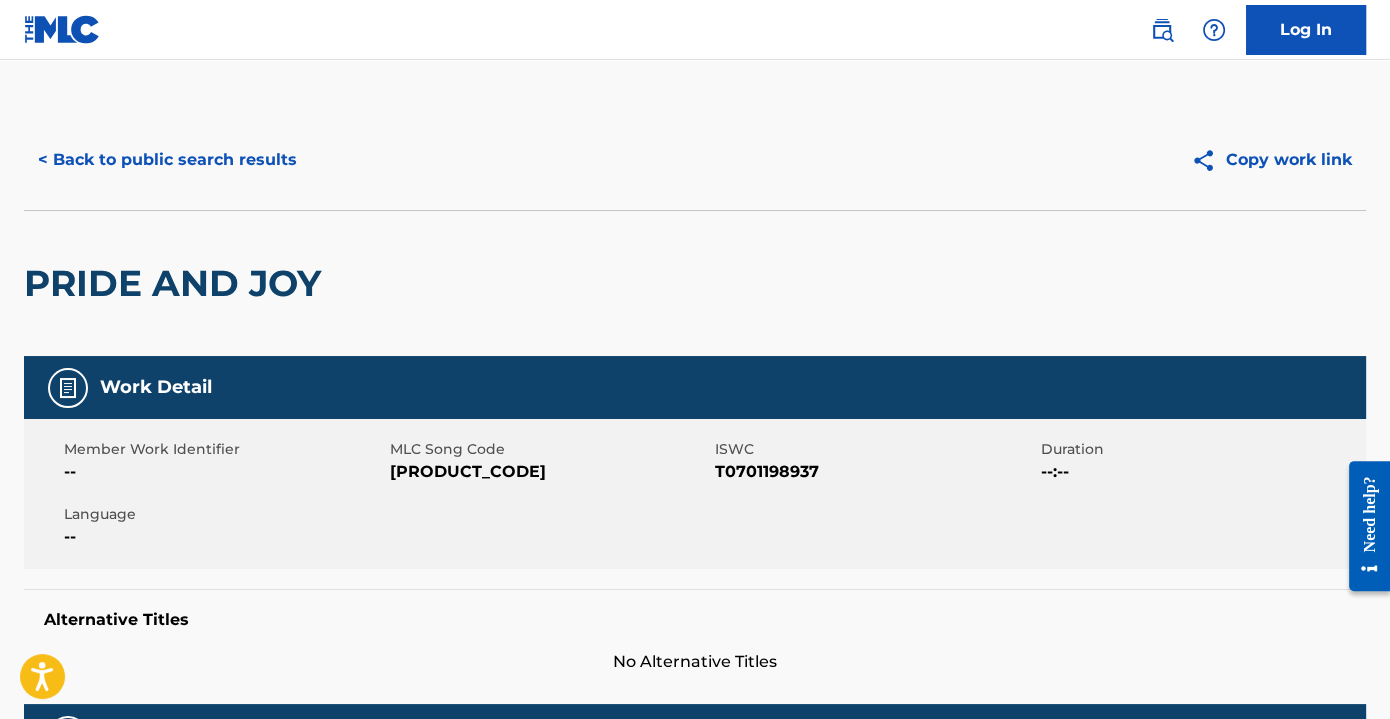 click on "< Back to public search results" at bounding box center (167, 160) 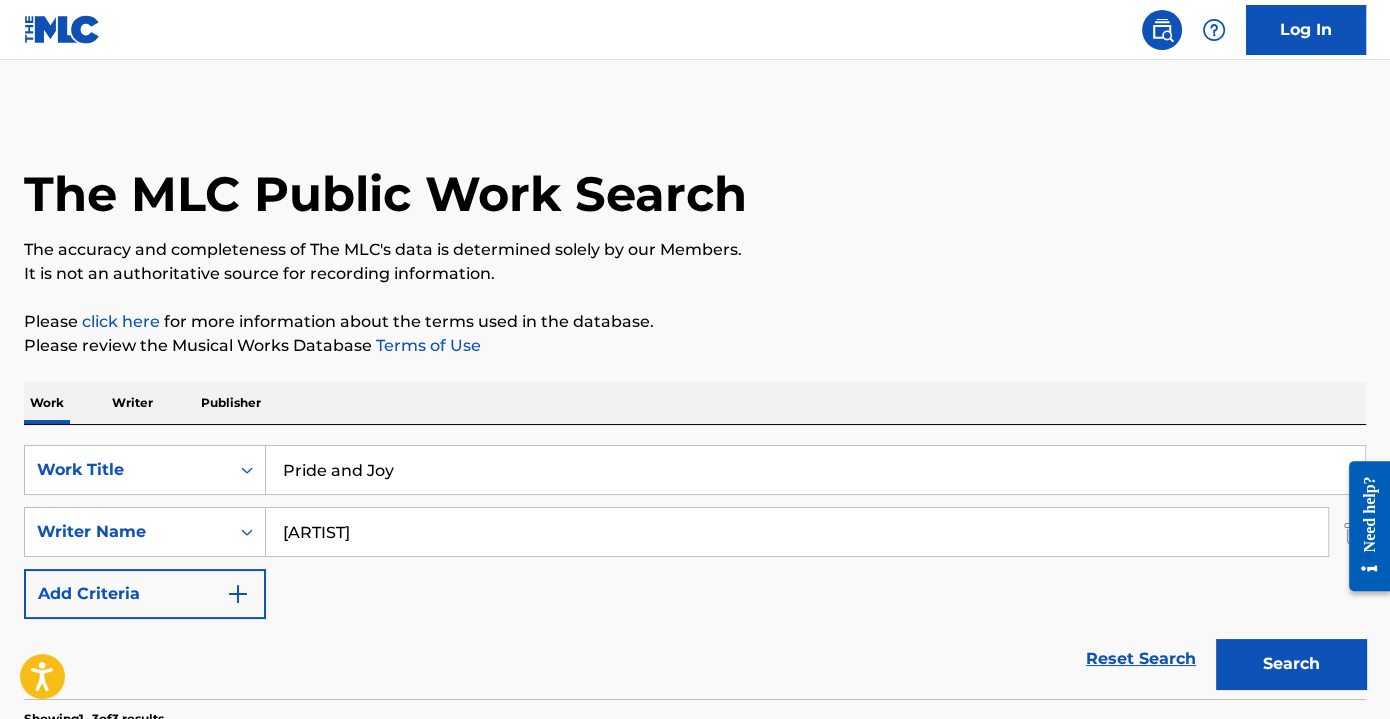 scroll, scrollTop: 0, scrollLeft: 0, axis: both 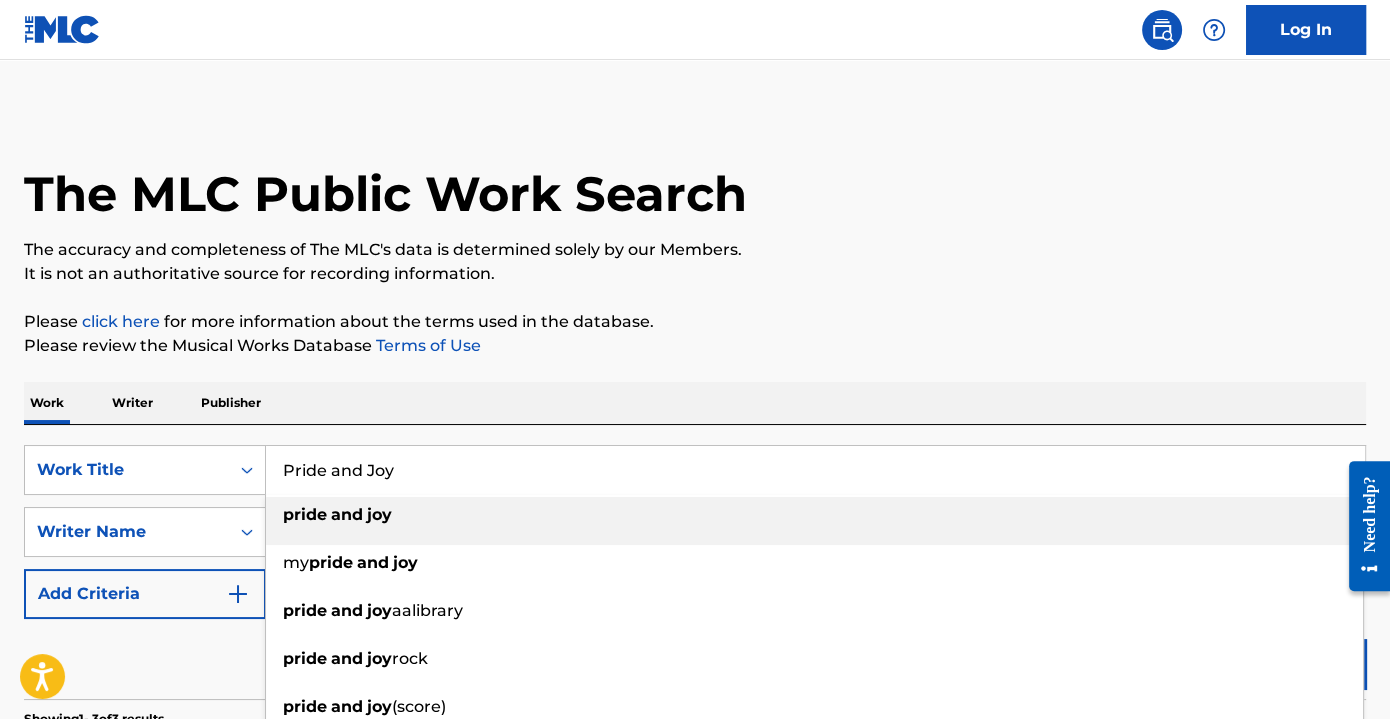 click on "pride   and   joy" at bounding box center [814, 515] 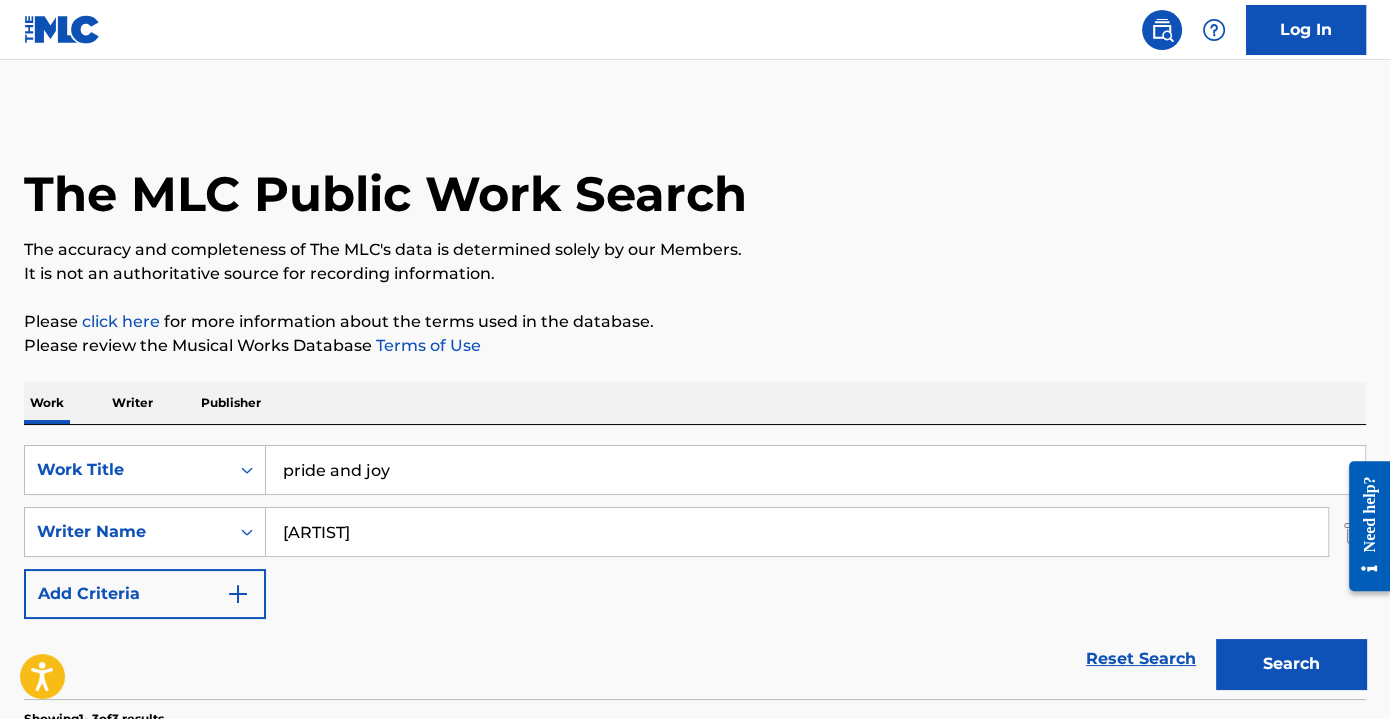 click on "pride and joy" at bounding box center (815, 470) 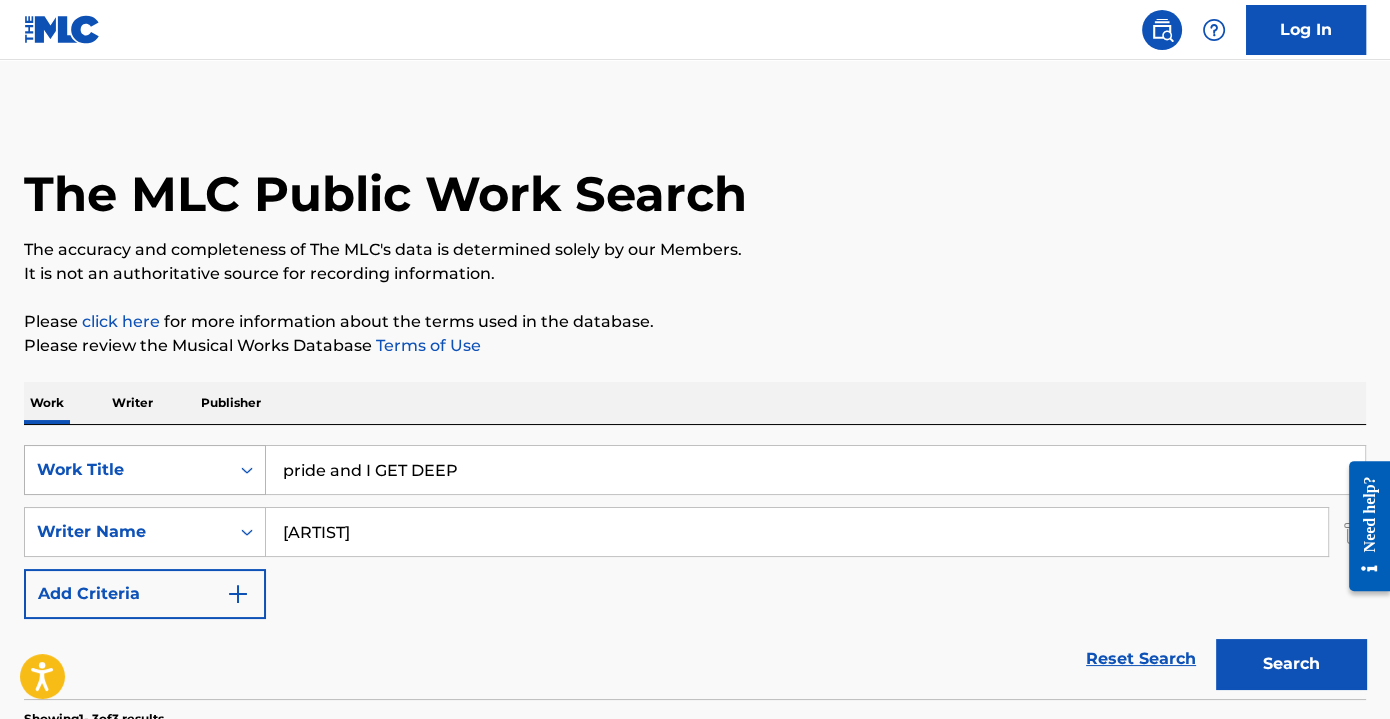 paste 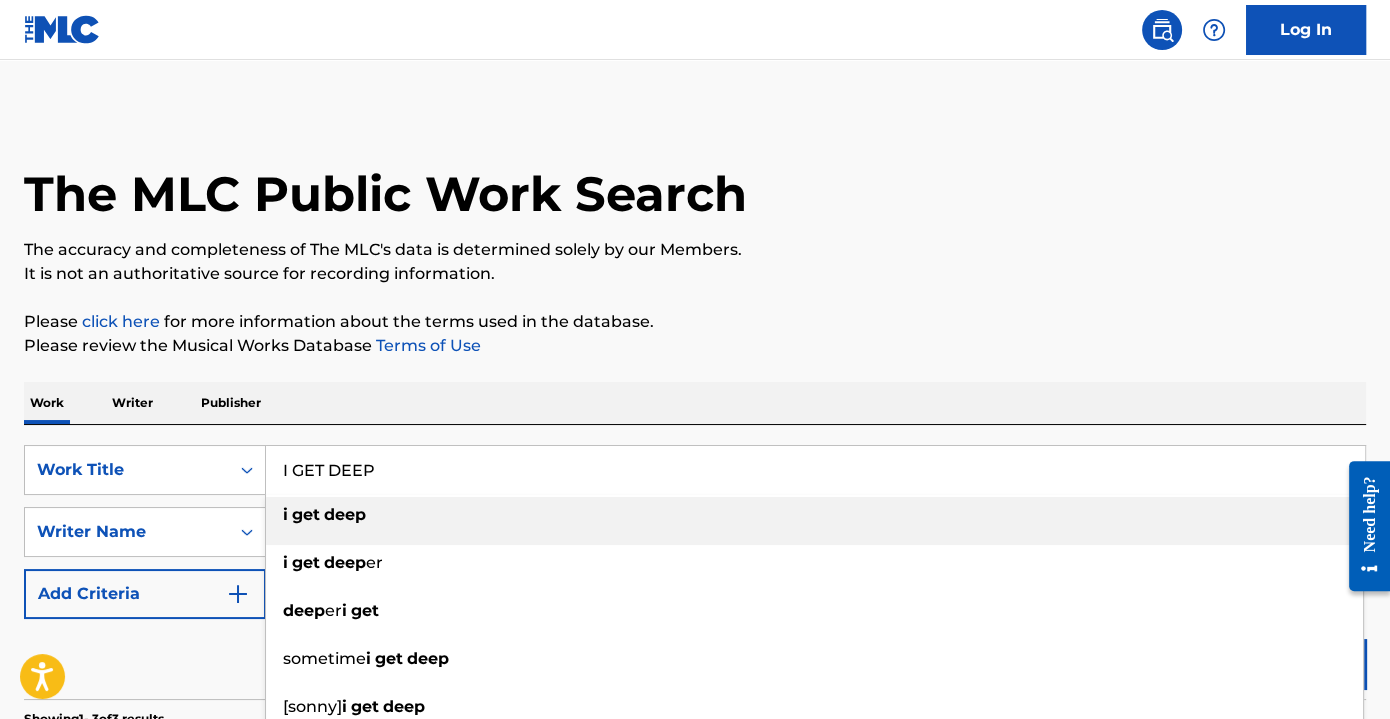 type on "I GET DEEP" 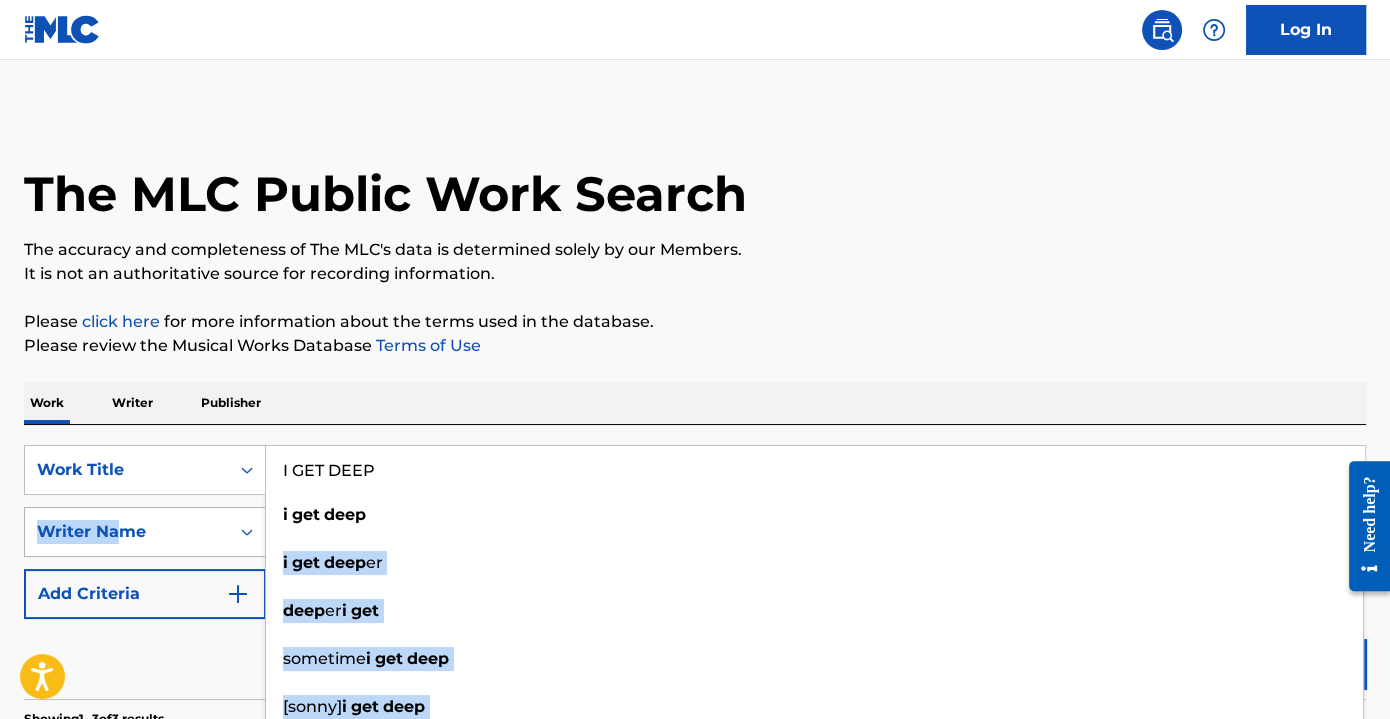 drag, startPoint x: 525, startPoint y: 536, endPoint x: 113, endPoint y: 534, distance: 412.00485 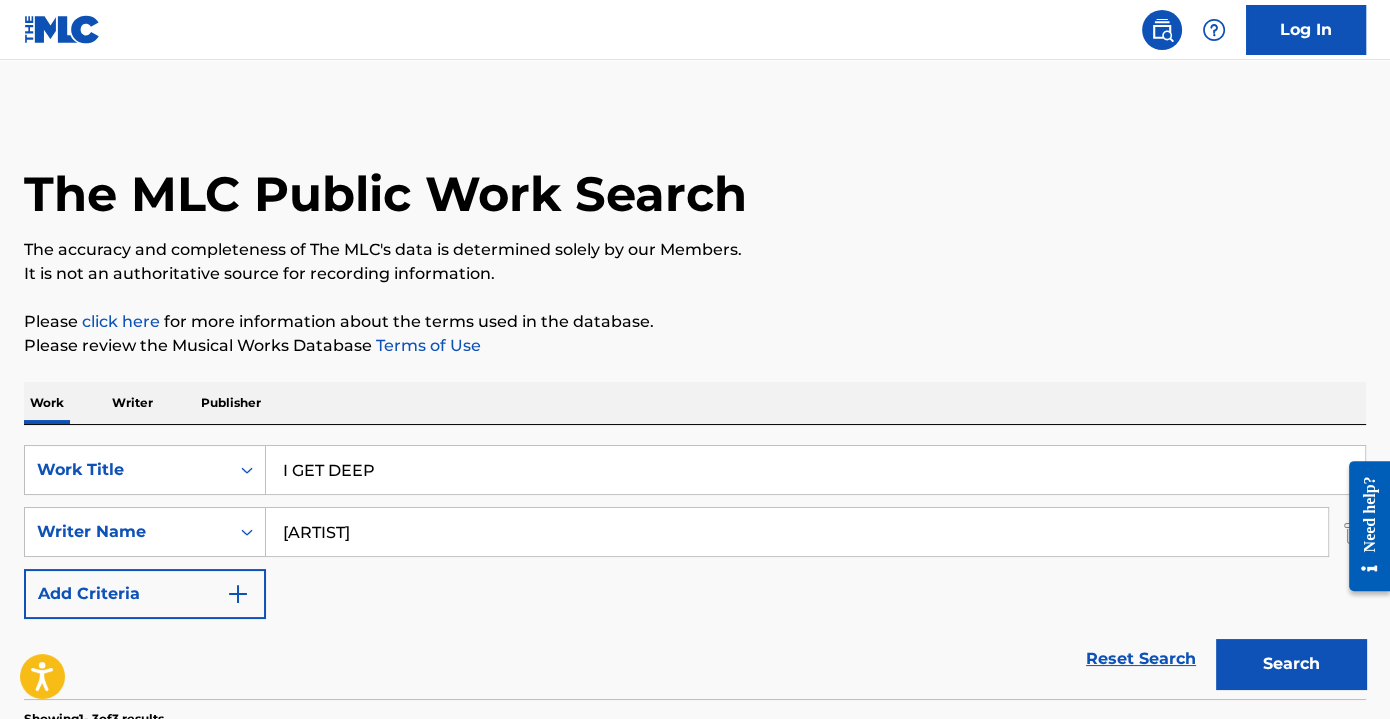 click on "Showing  1  -   3  of  3   results" at bounding box center [695, 713] 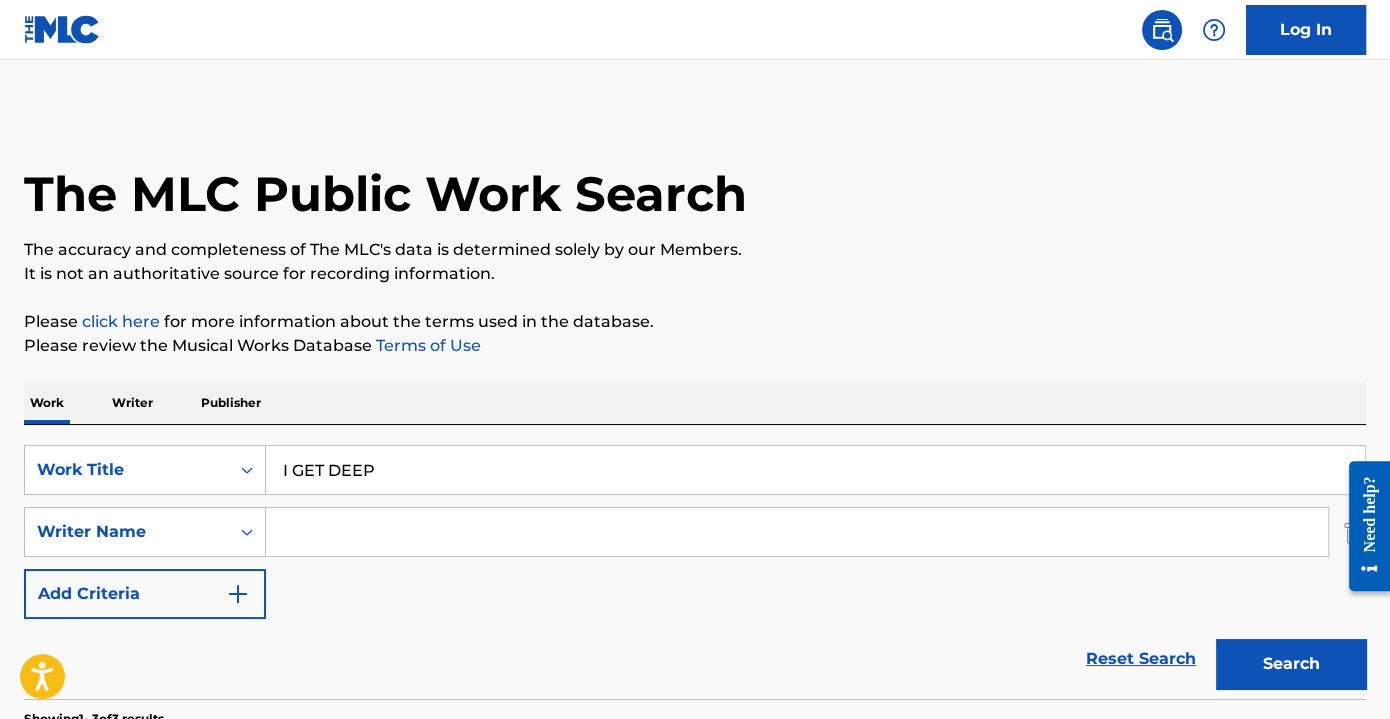 paste on "[LAST] [FIRST]" 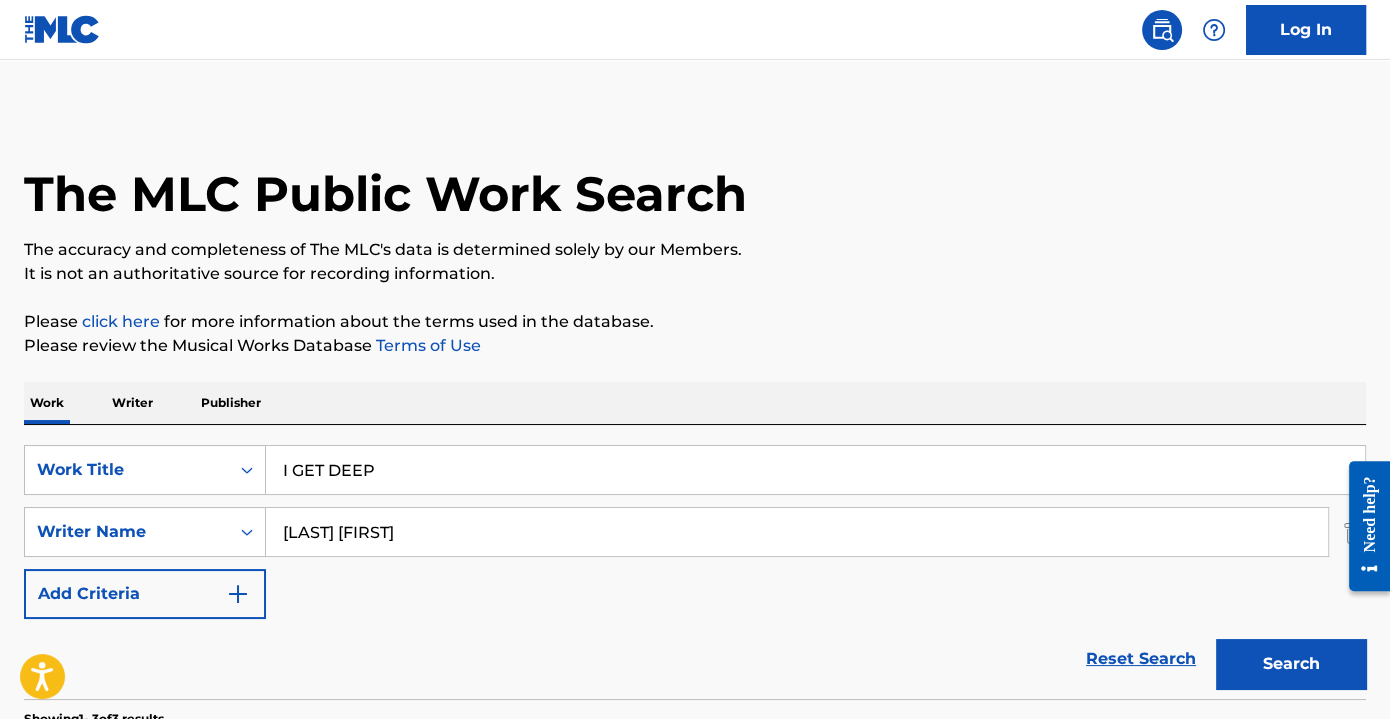 drag, startPoint x: 333, startPoint y: 532, endPoint x: 544, endPoint y: 523, distance: 211.19185 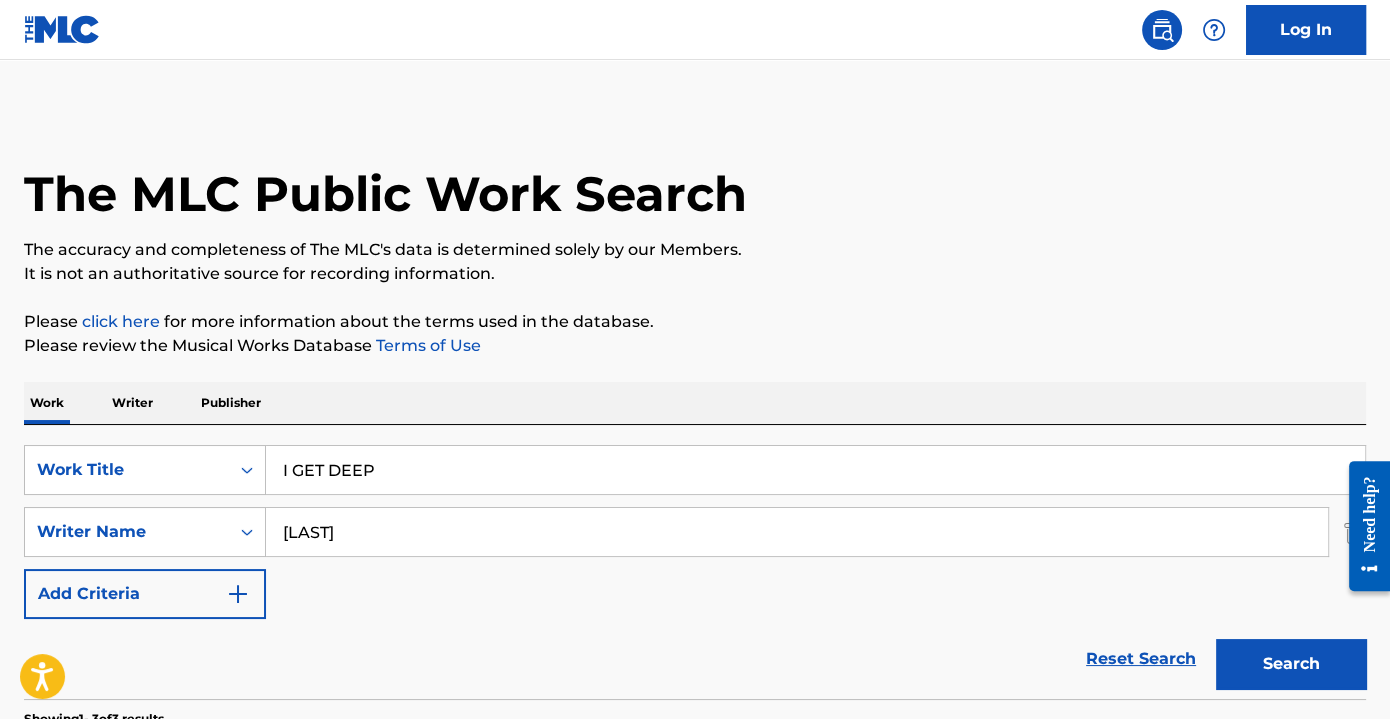 type on "[LAST]" 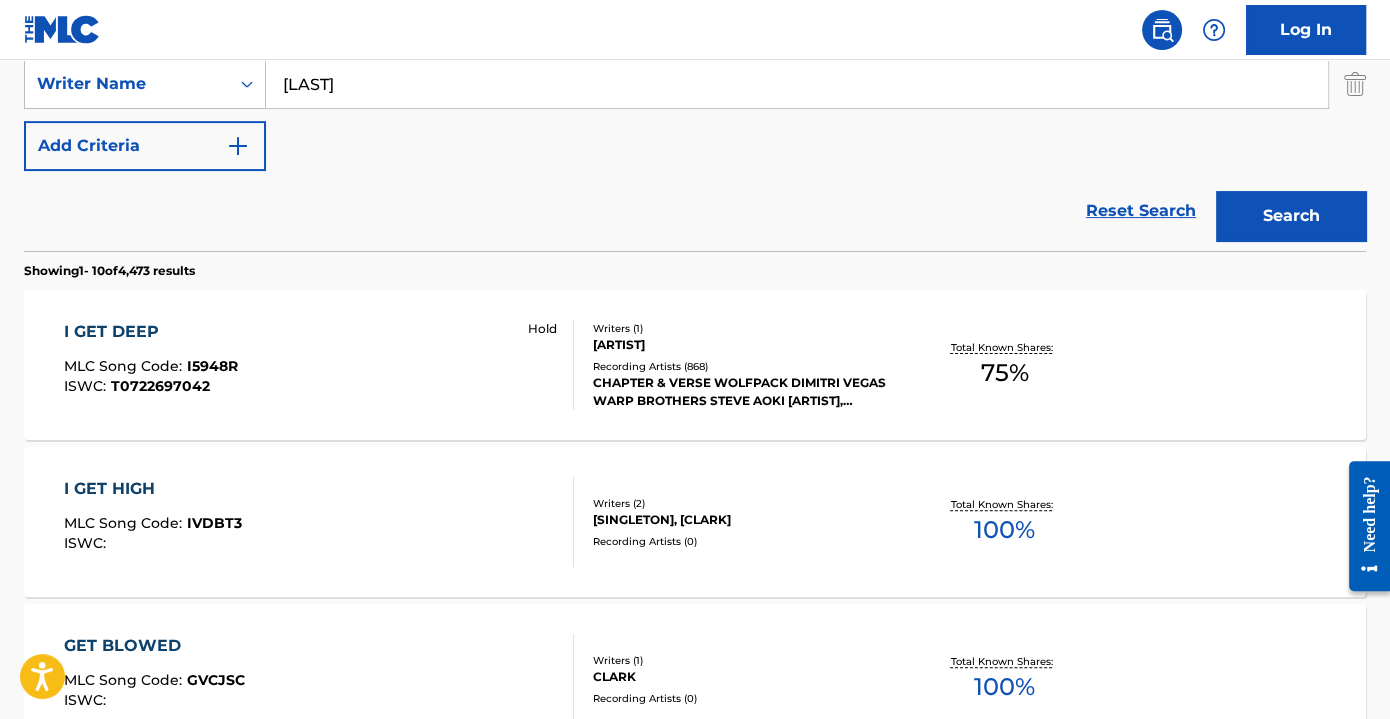 scroll, scrollTop: 454, scrollLeft: 0, axis: vertical 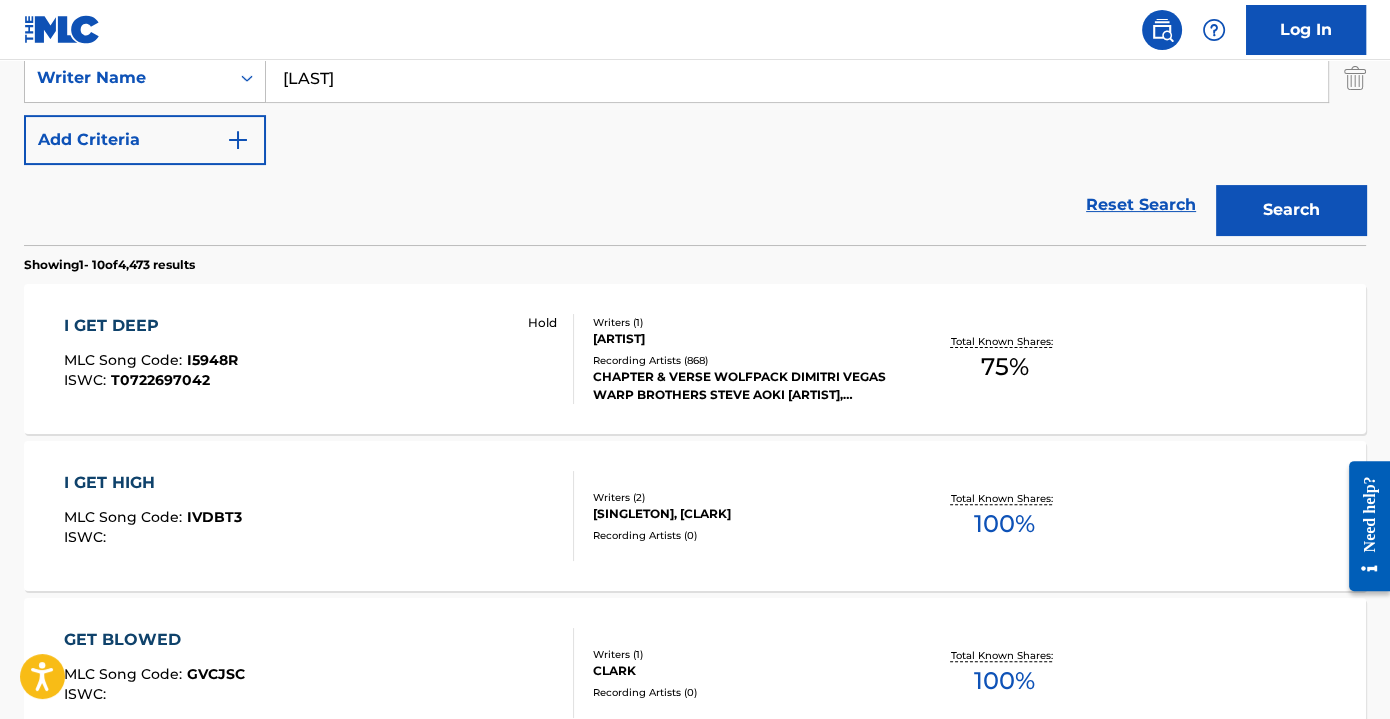 click on "Recording Artists ( 868 )" at bounding box center (743, 360) 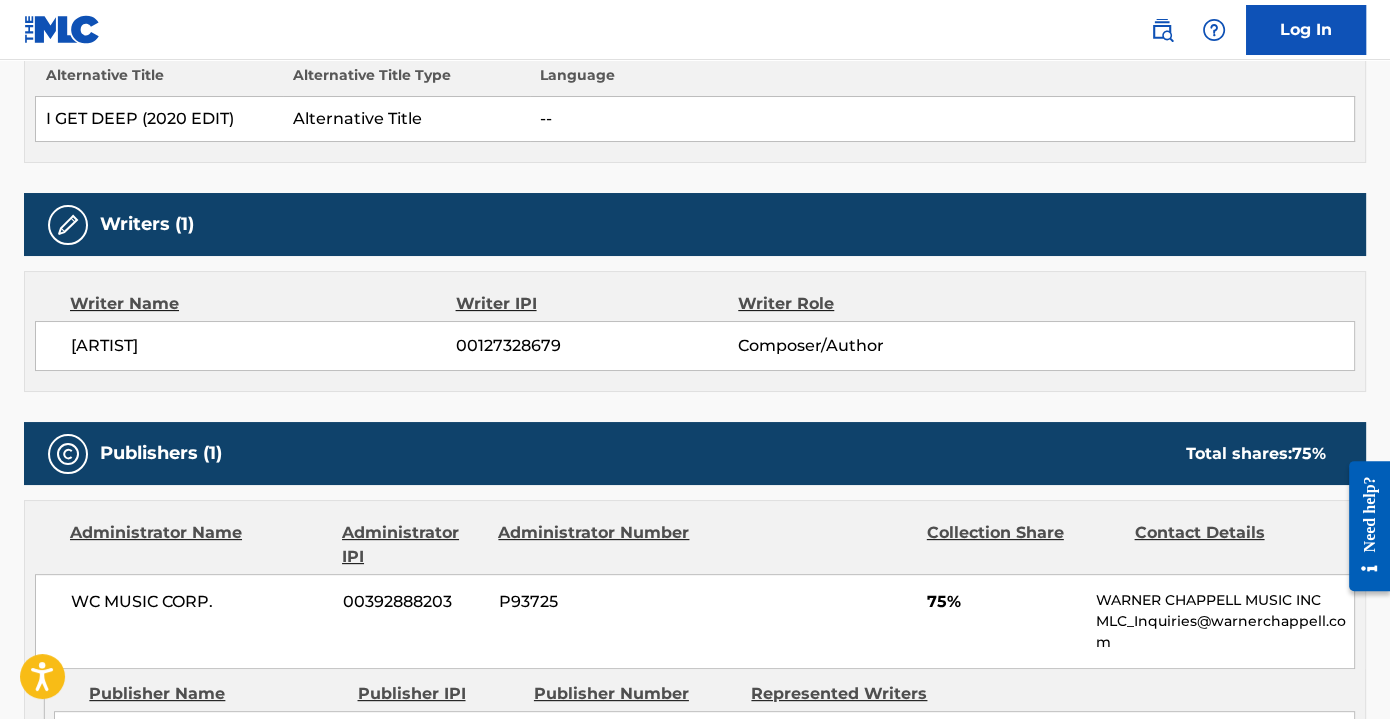 scroll, scrollTop: 735, scrollLeft: 0, axis: vertical 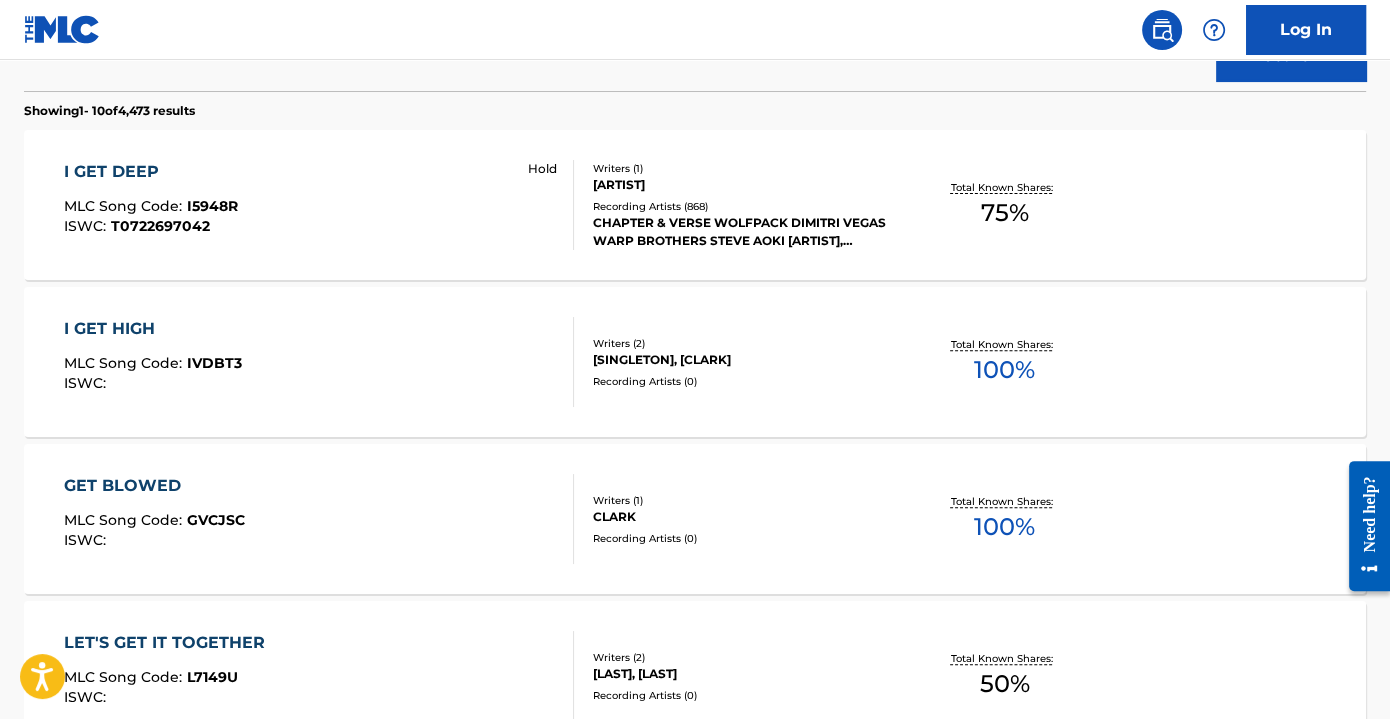 click on "Writers ( 1 )" at bounding box center [743, 168] 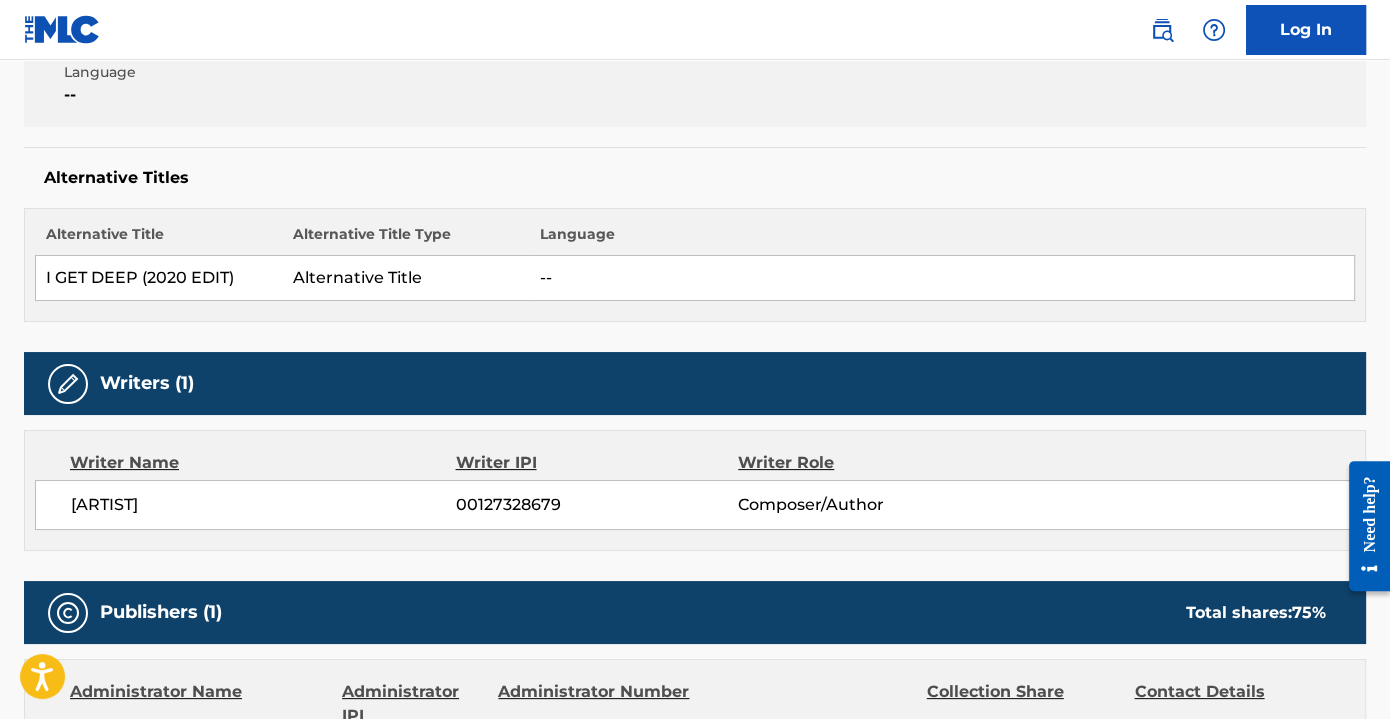 scroll, scrollTop: 454, scrollLeft: 0, axis: vertical 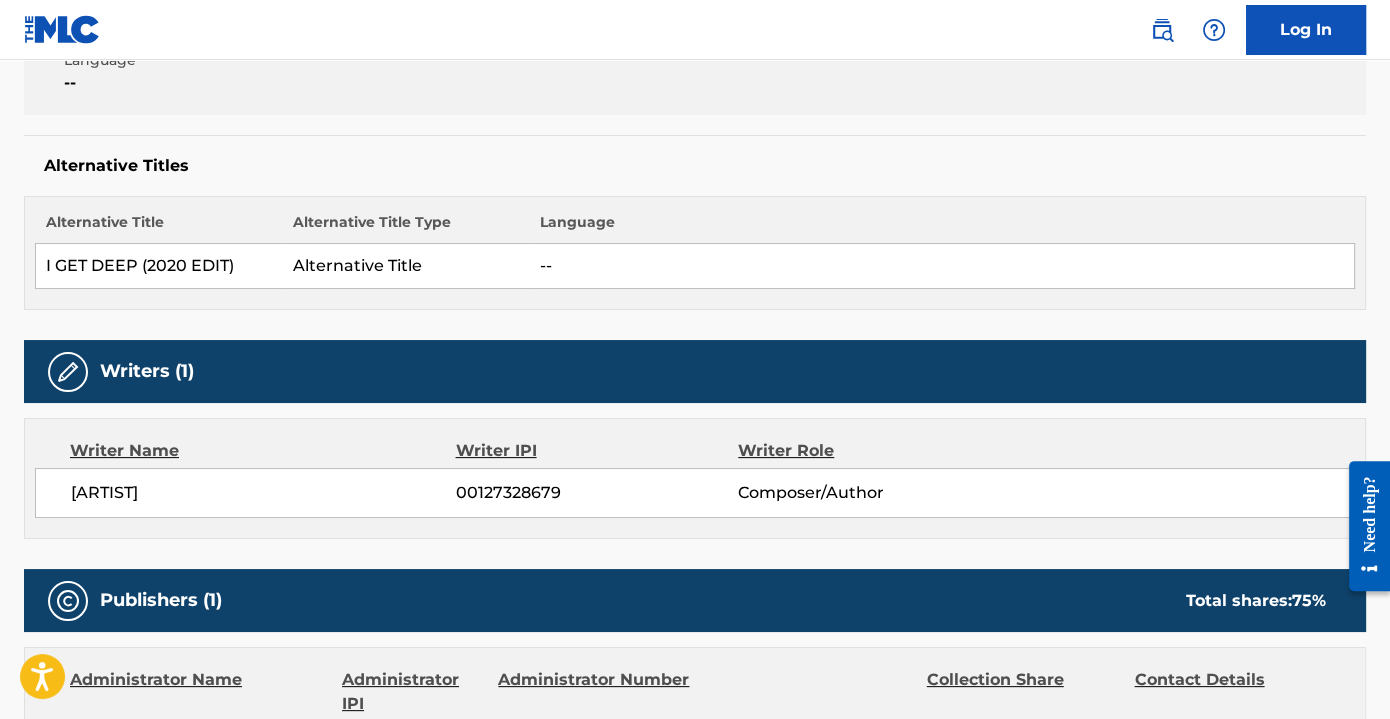 click on "[ARTIST]" at bounding box center (263, 493) 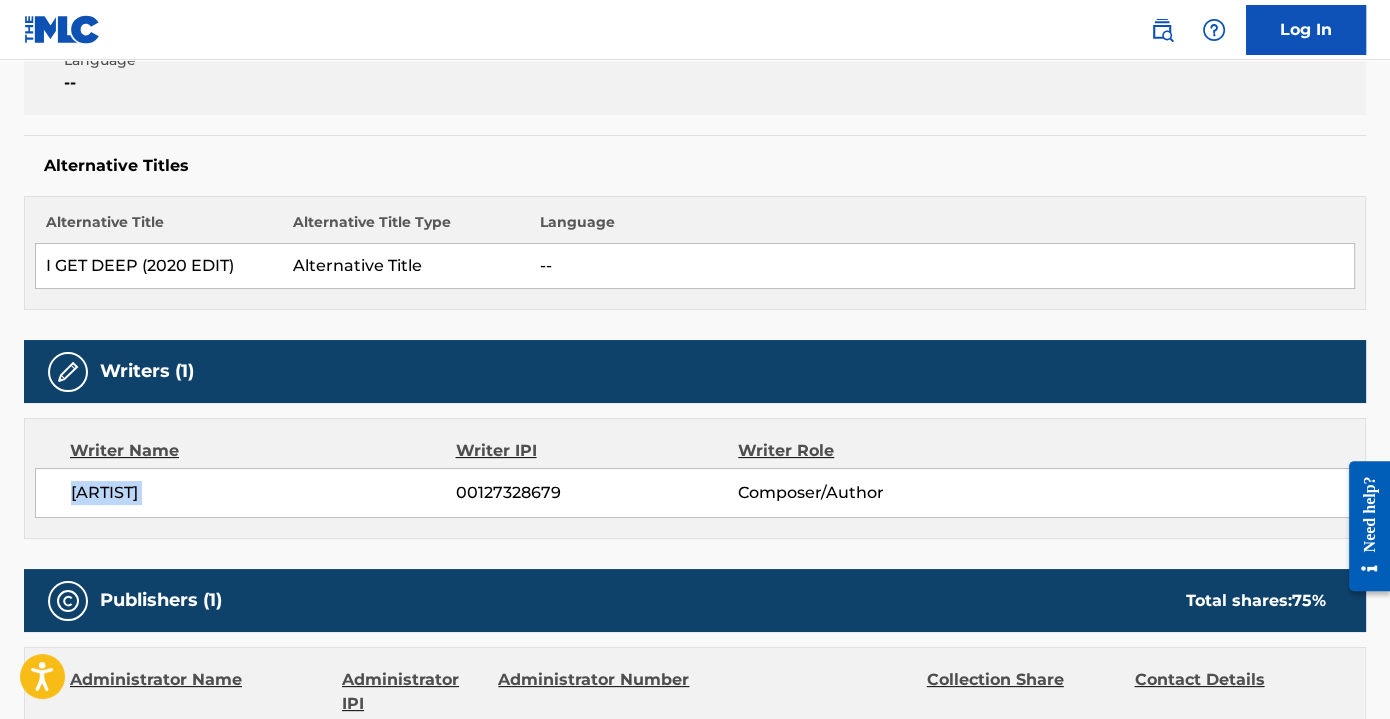 click on "[ARTIST]" at bounding box center (263, 493) 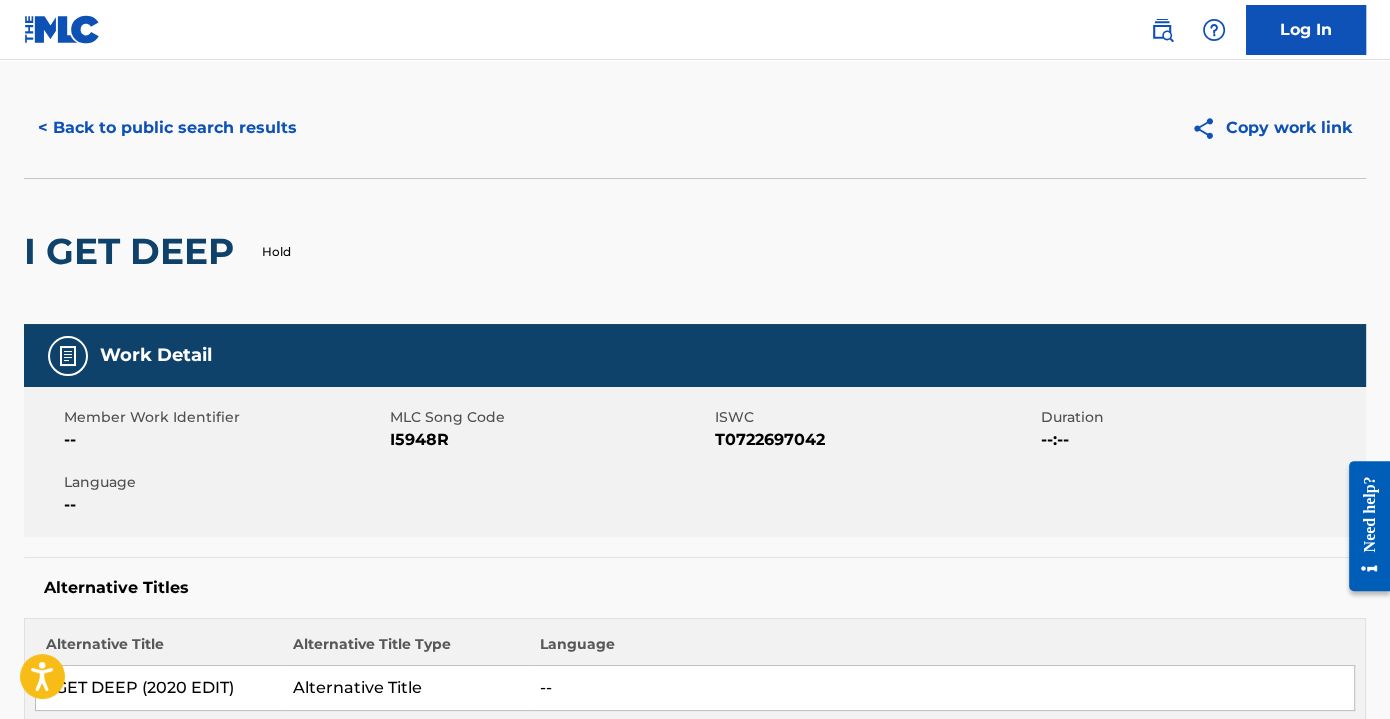 scroll, scrollTop: 0, scrollLeft: 0, axis: both 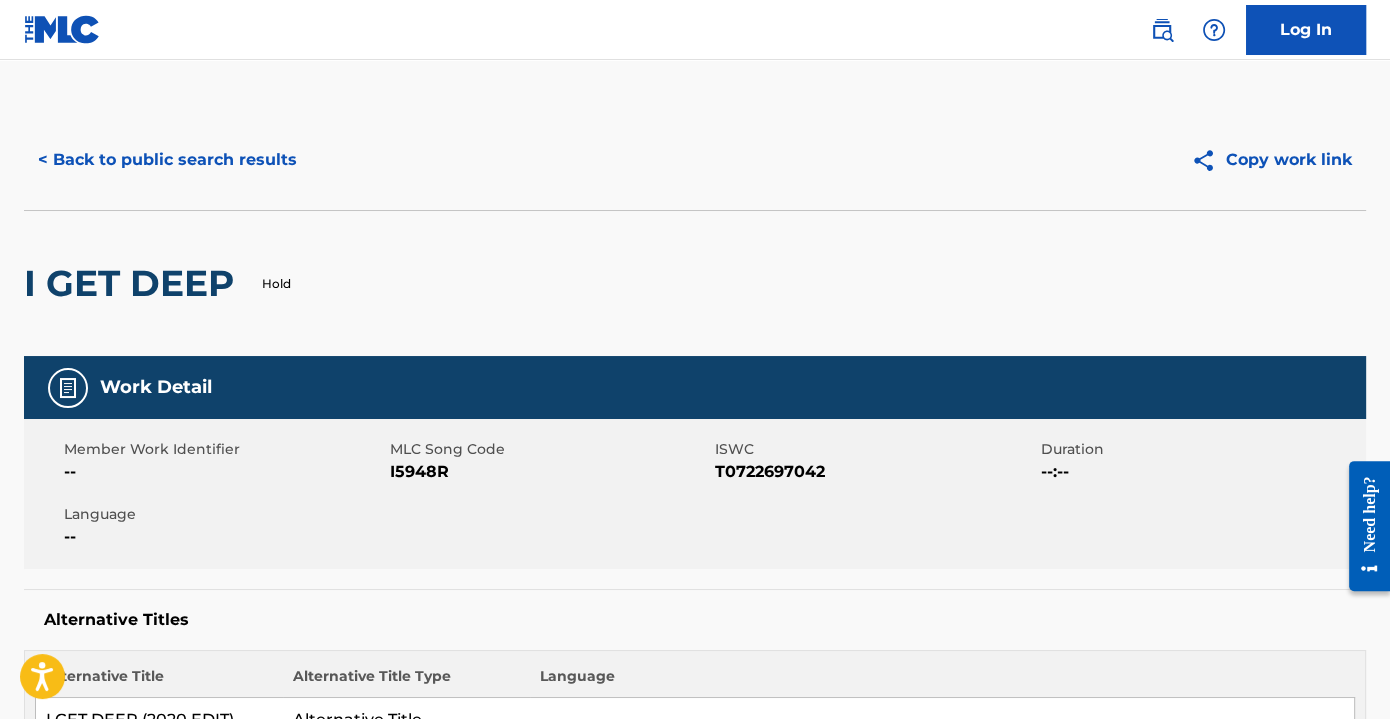 click on "< Back to public search results" at bounding box center (167, 160) 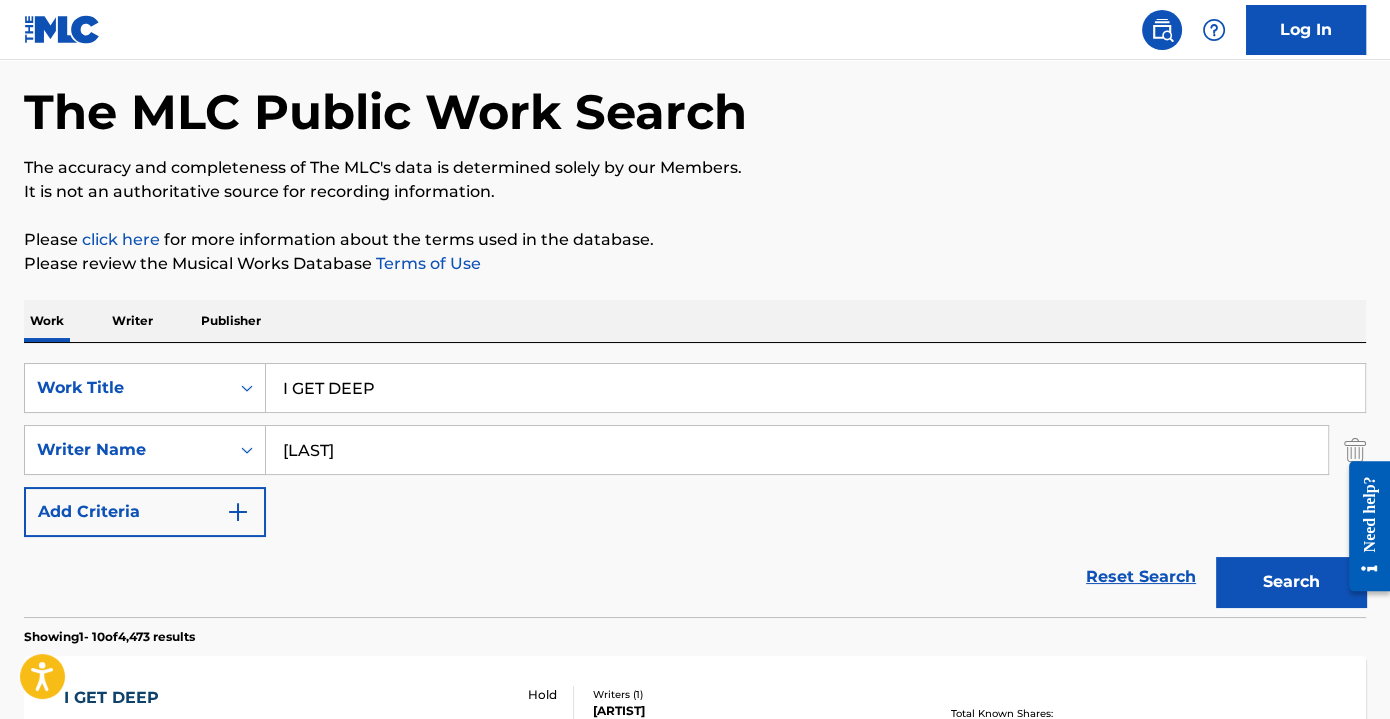 scroll, scrollTop: 0, scrollLeft: 0, axis: both 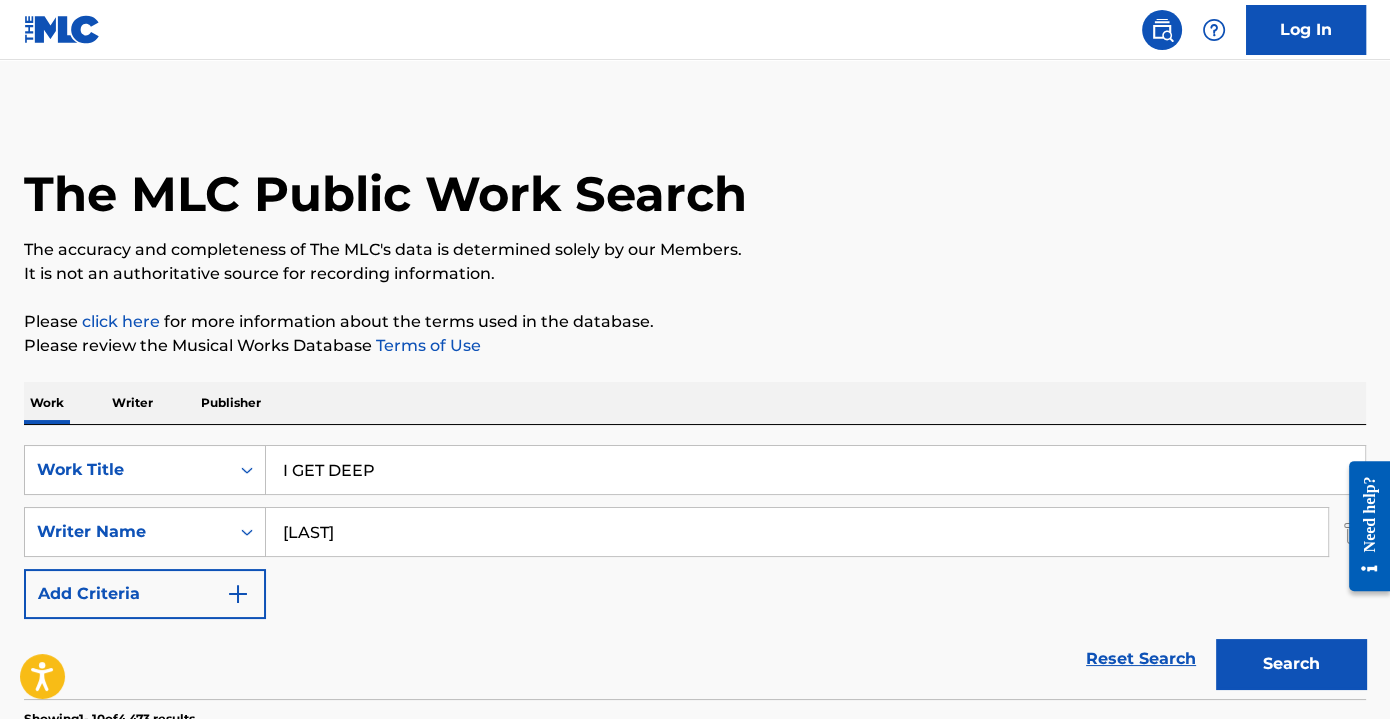 click on "[LAST]" at bounding box center [797, 532] 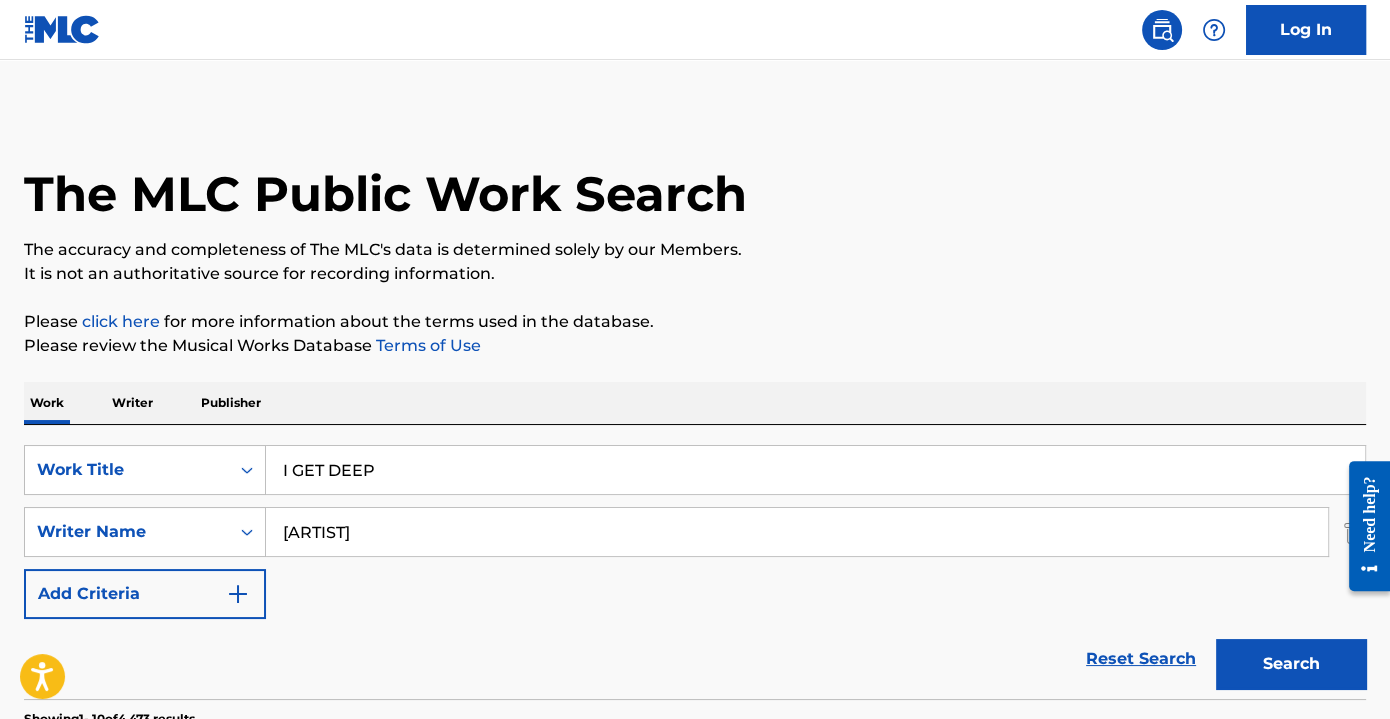 type on "[ARTIST]" 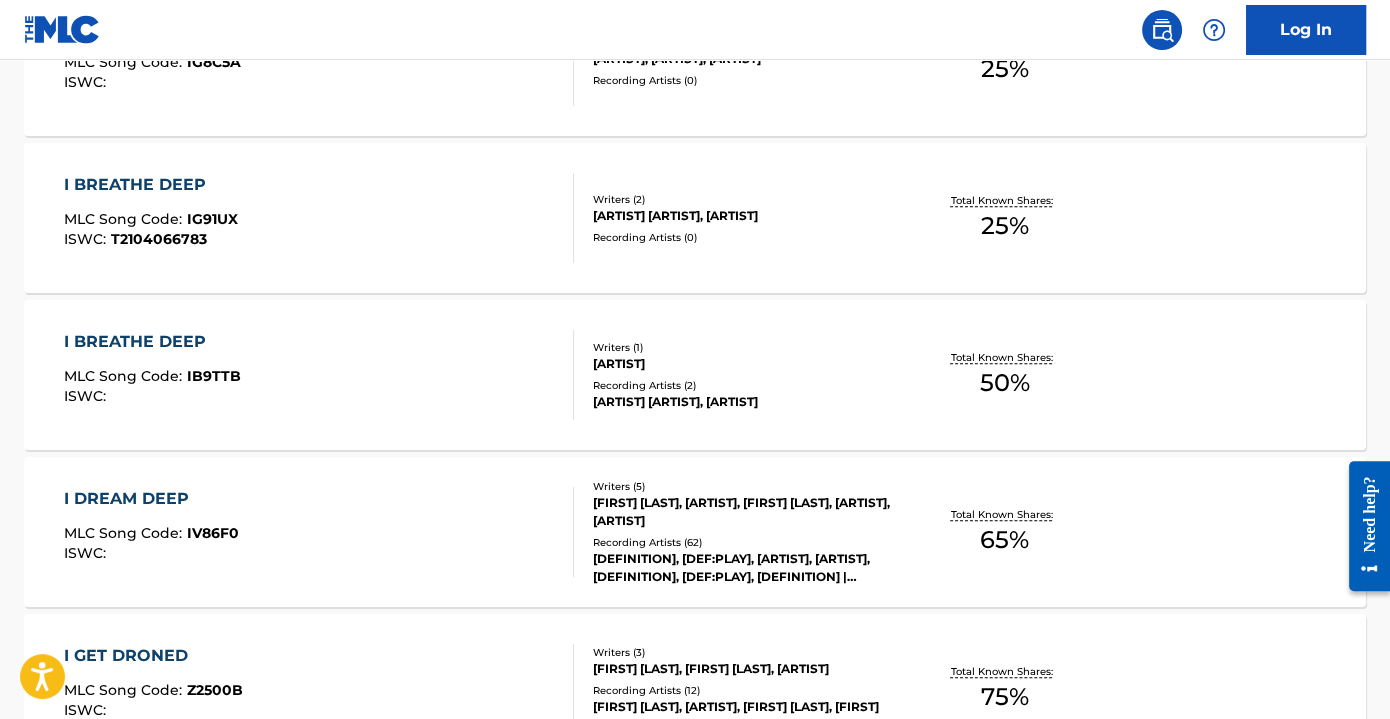 scroll, scrollTop: 1090, scrollLeft: 0, axis: vertical 